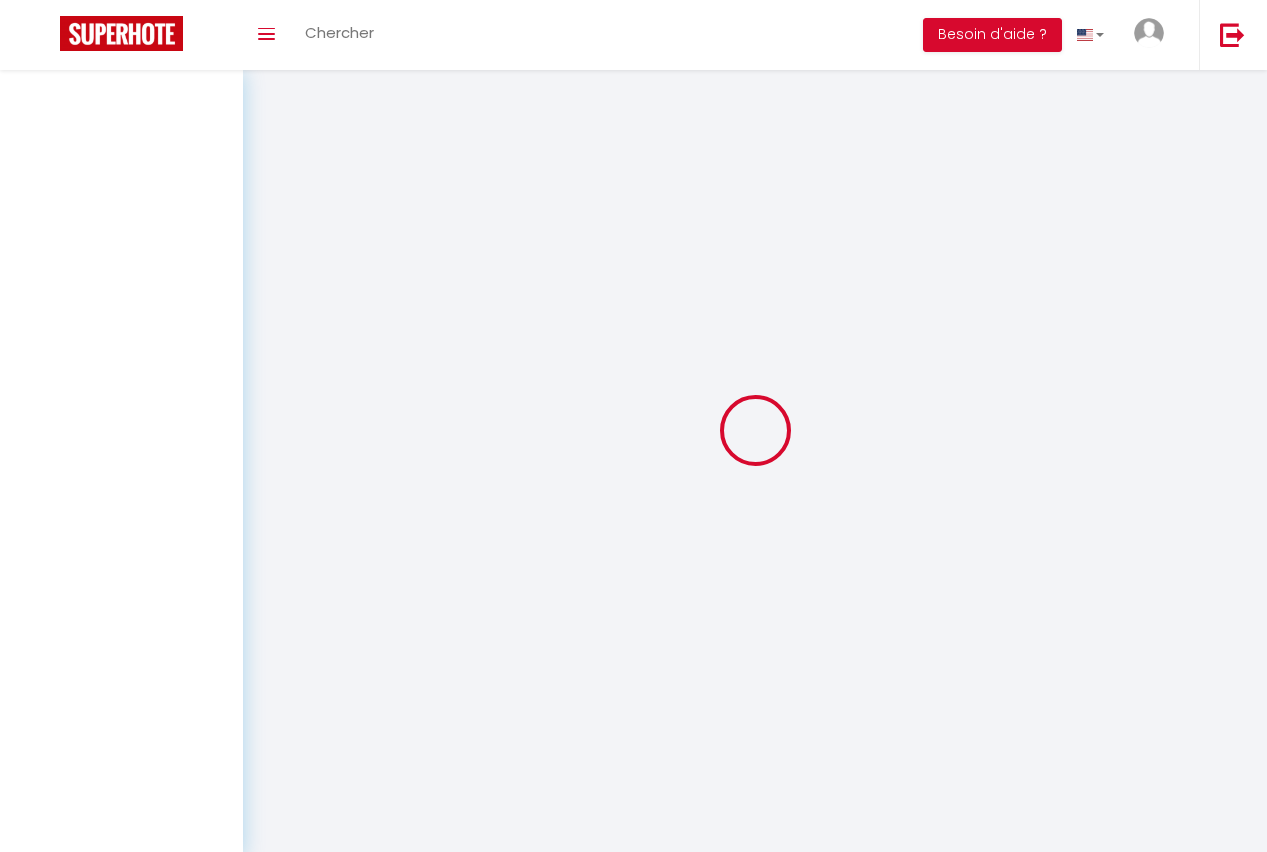 scroll, scrollTop: 0, scrollLeft: 0, axis: both 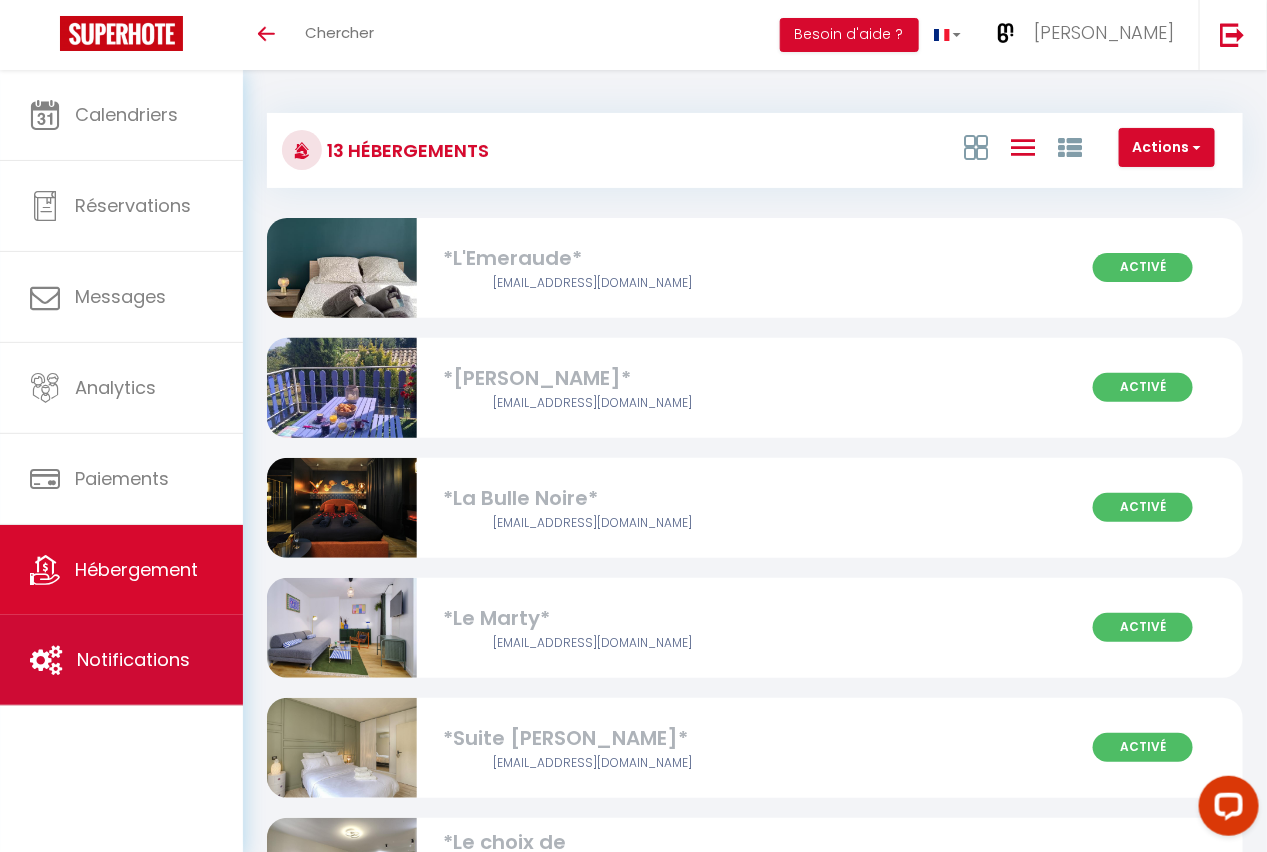 click on "Notifications" at bounding box center (133, 659) 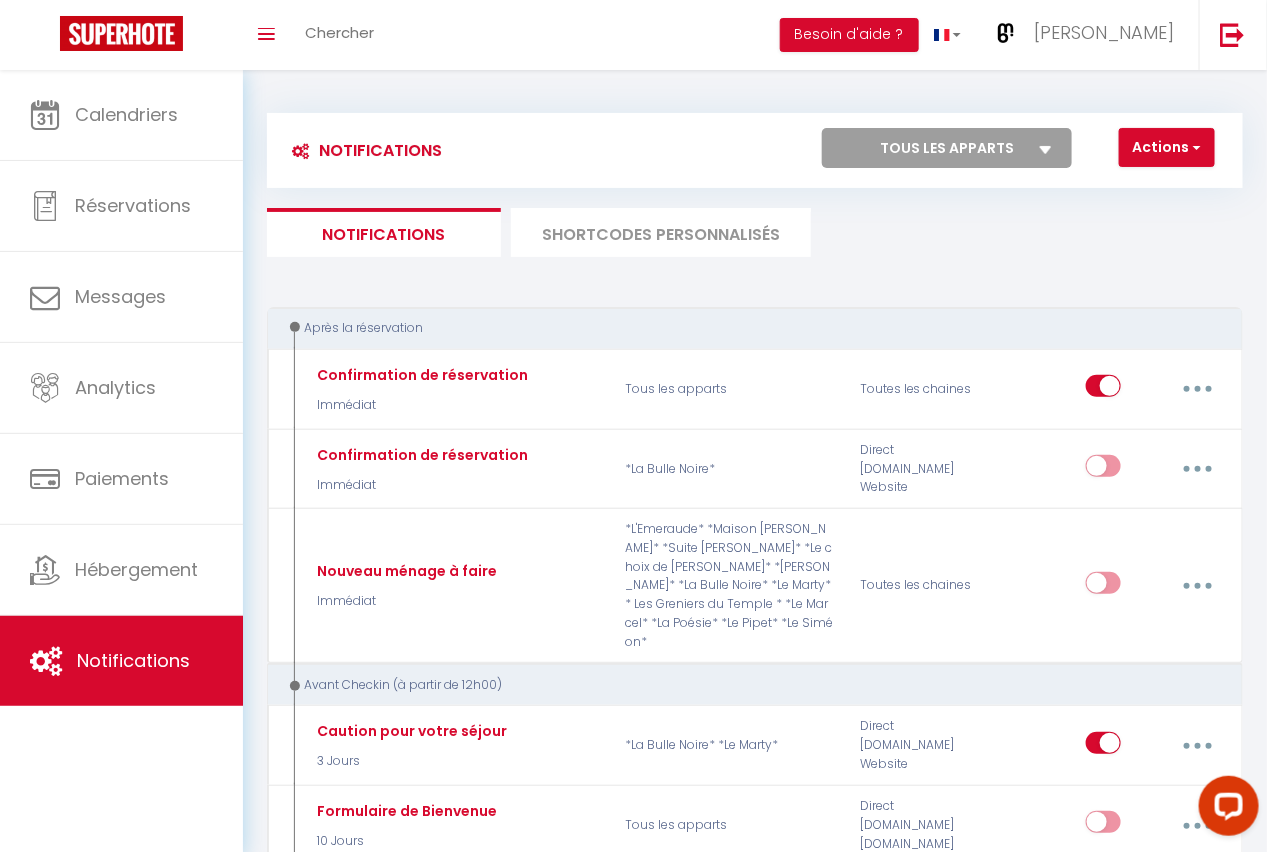 click on "SHORTCODES PERSONNALISÉS" at bounding box center [661, 232] 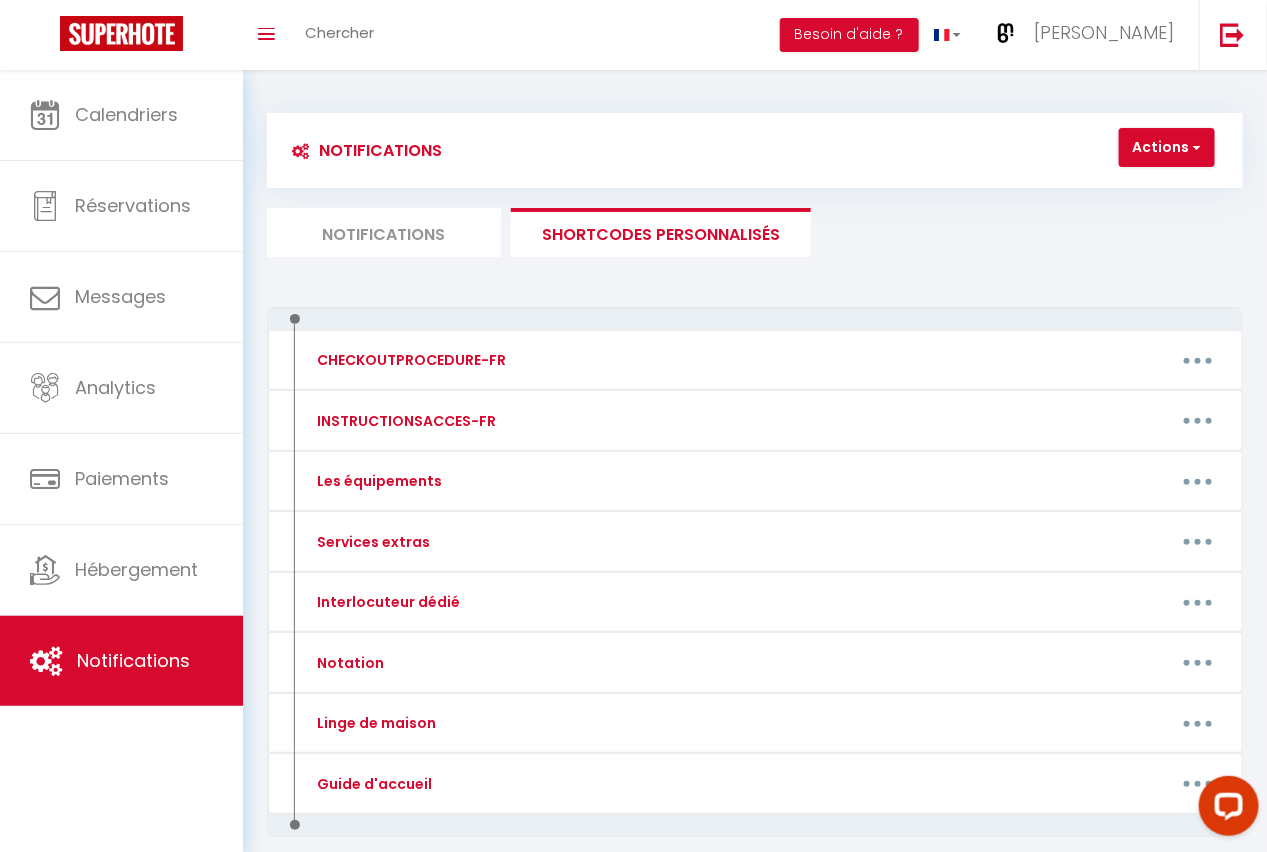 click at bounding box center [1224, 809] 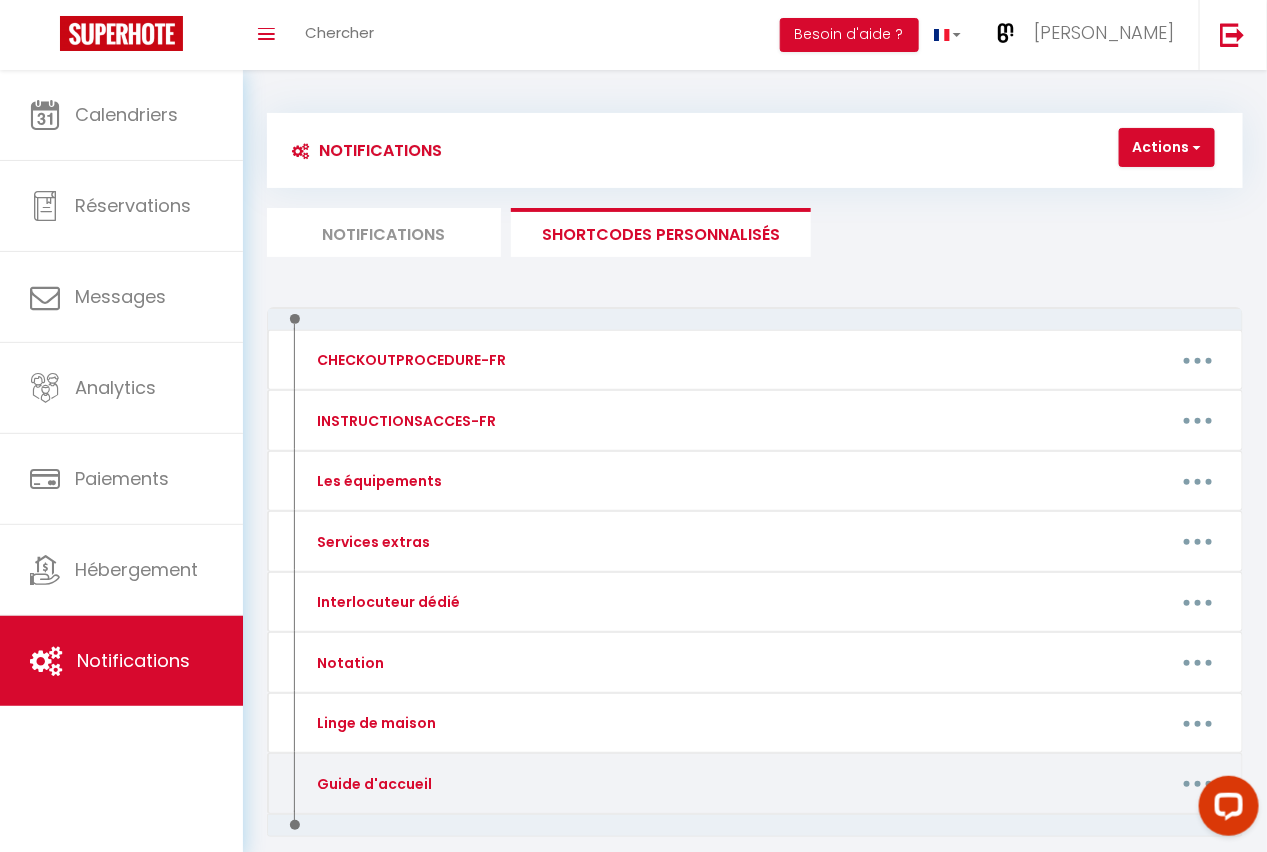 click on "Editer   Supprimer" at bounding box center [886, 784] 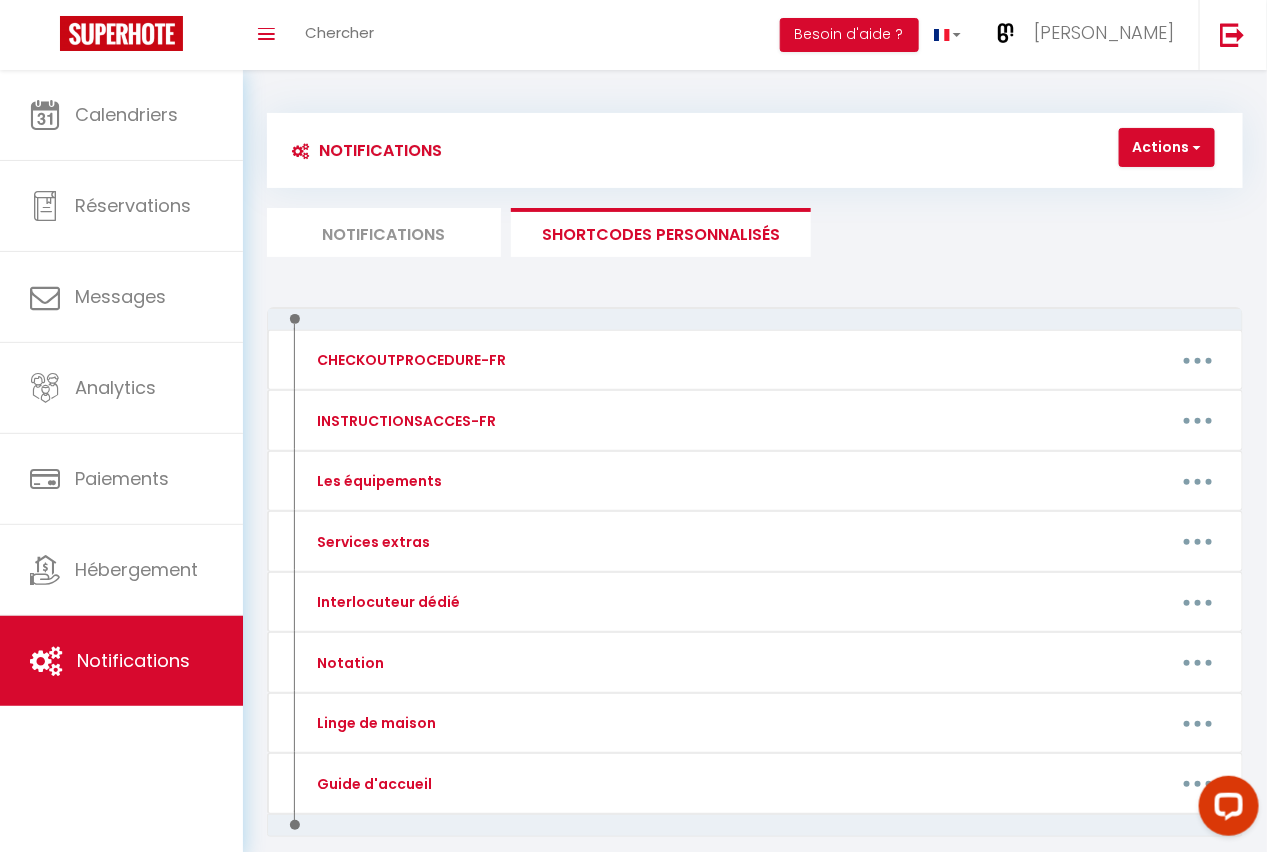 scroll, scrollTop: 67, scrollLeft: 0, axis: vertical 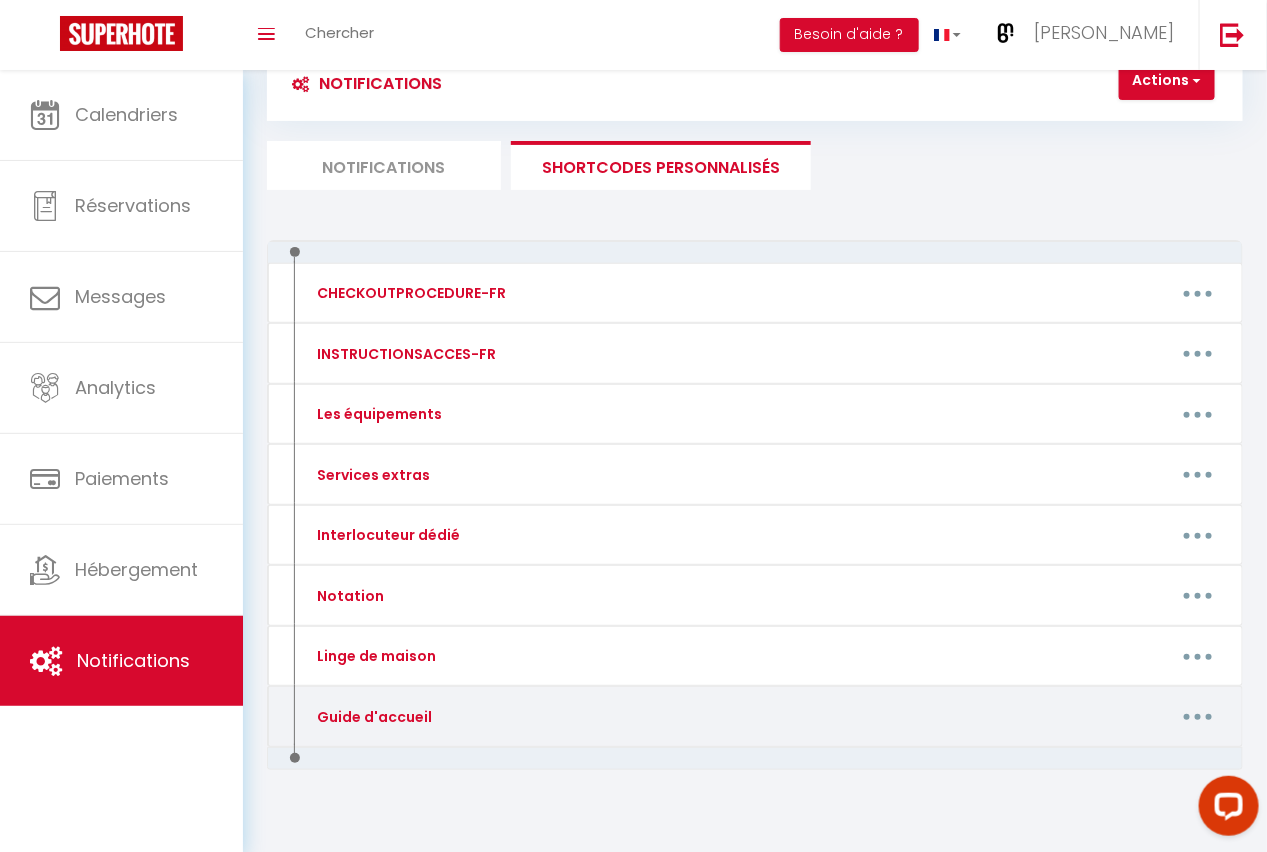 click at bounding box center [1198, 717] 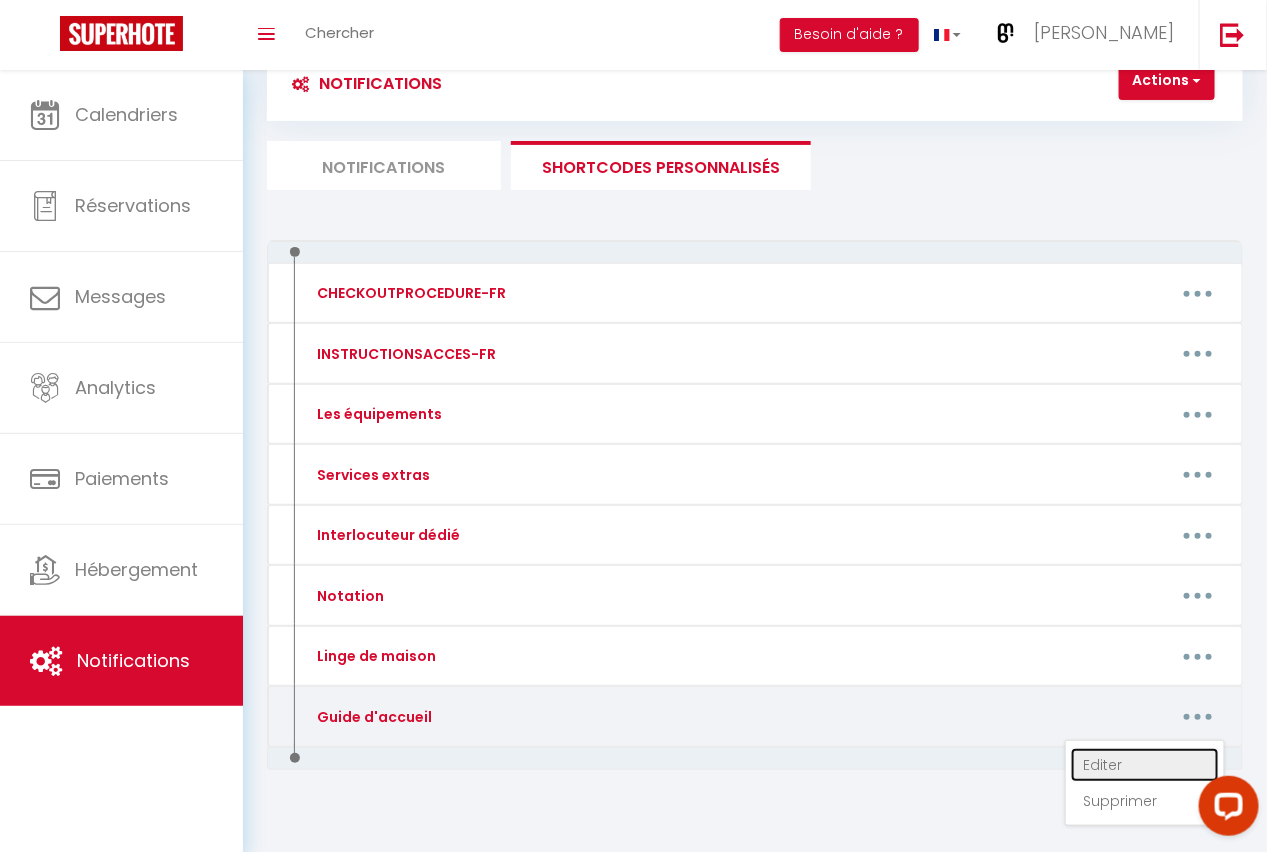 click on "Editer" at bounding box center (1145, 765) 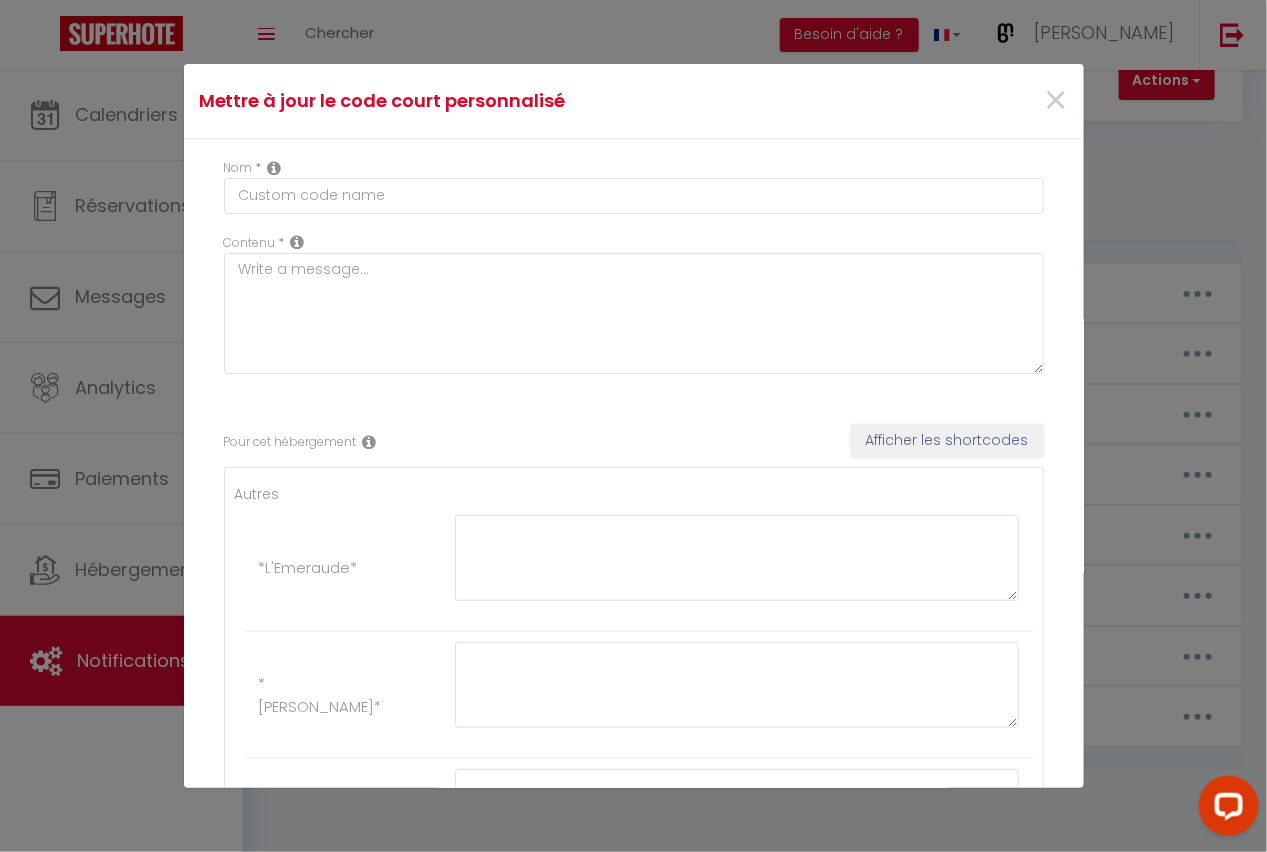 type on "Guide d'accueil" 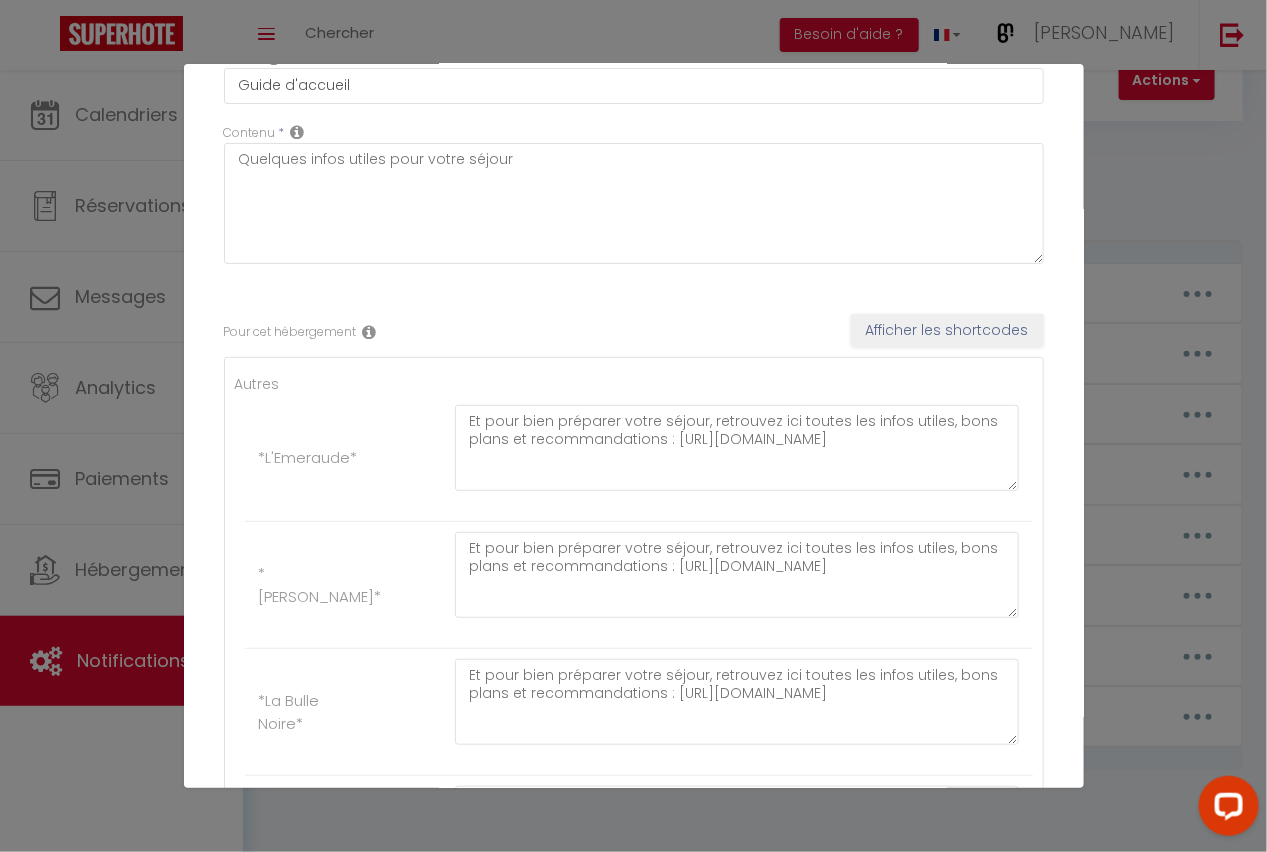 scroll, scrollTop: 143, scrollLeft: 0, axis: vertical 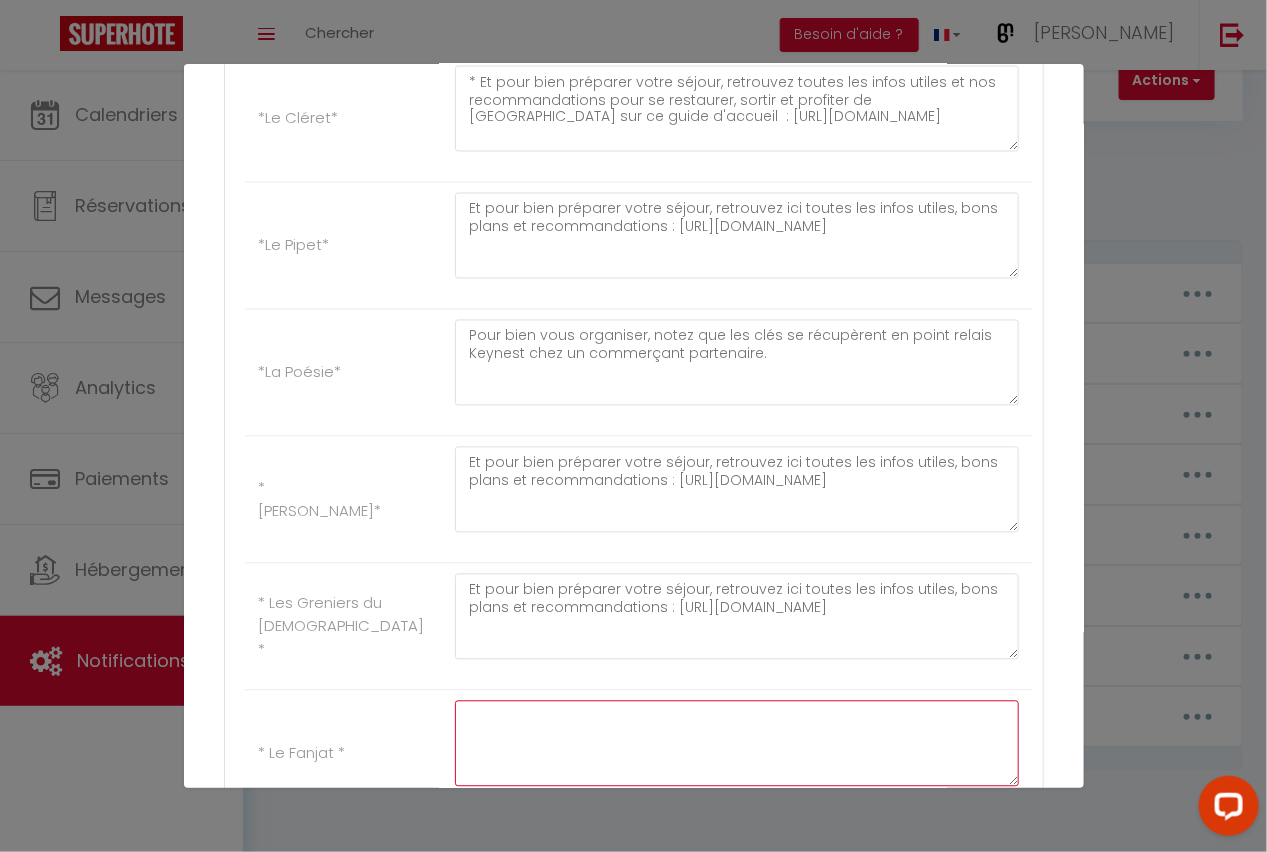 click at bounding box center [737, 744] 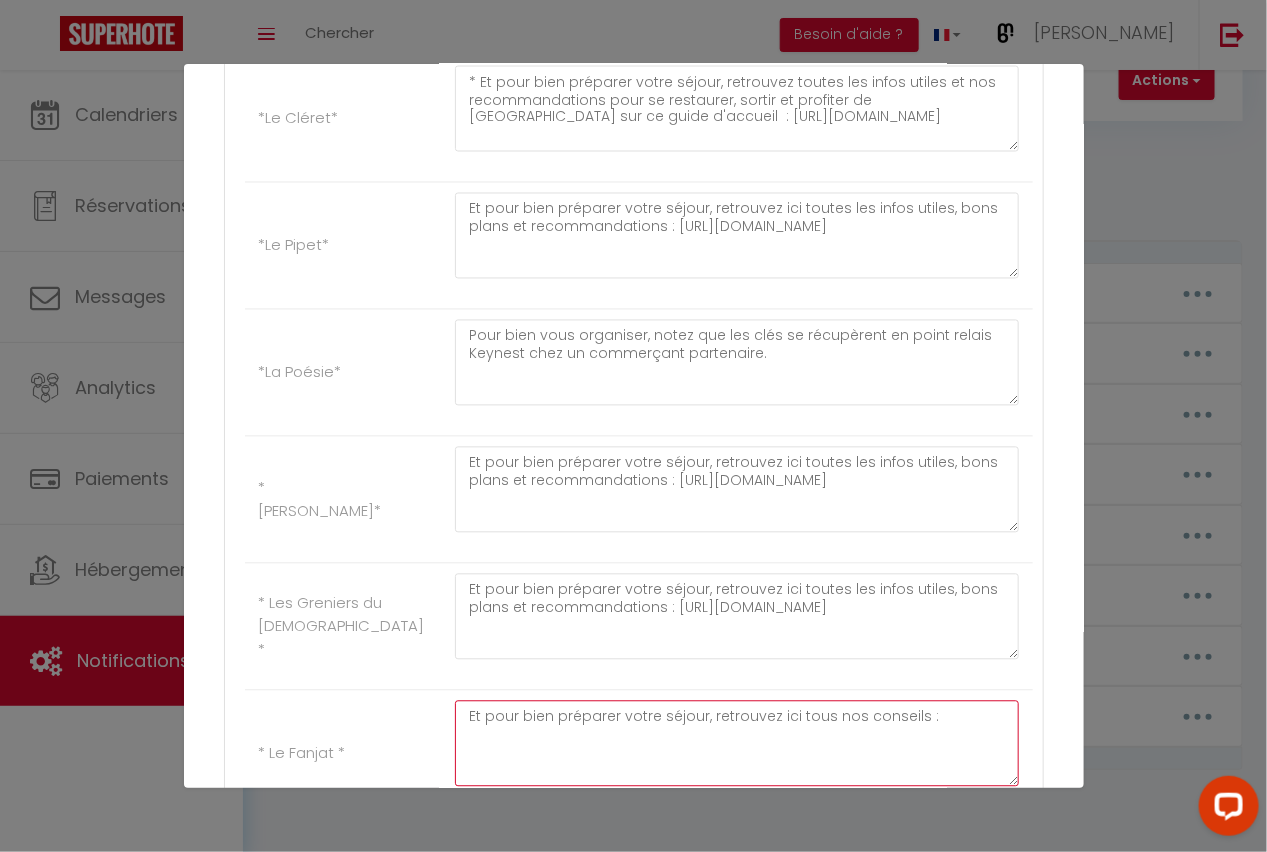 paste on "[URL][DOMAIN_NAME]" 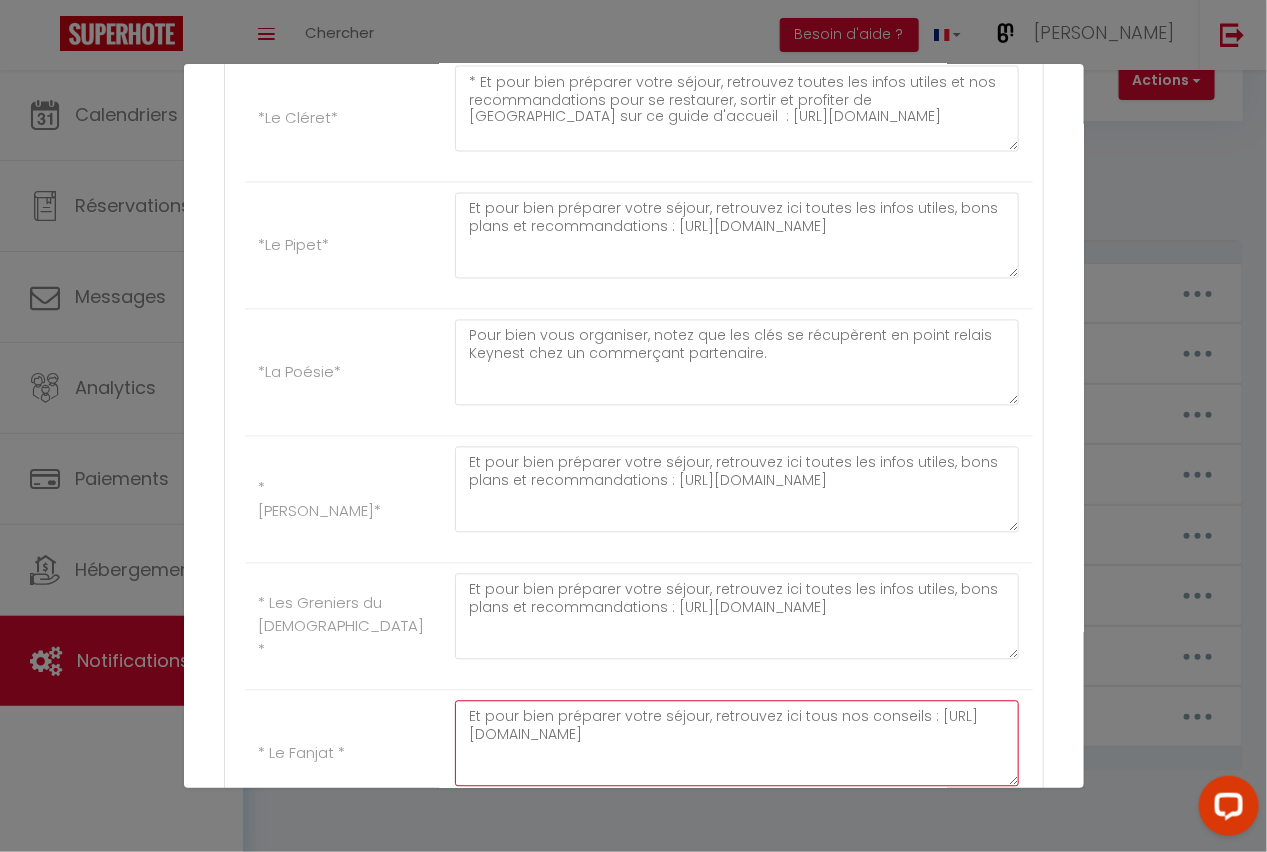 scroll, scrollTop: 12, scrollLeft: 0, axis: vertical 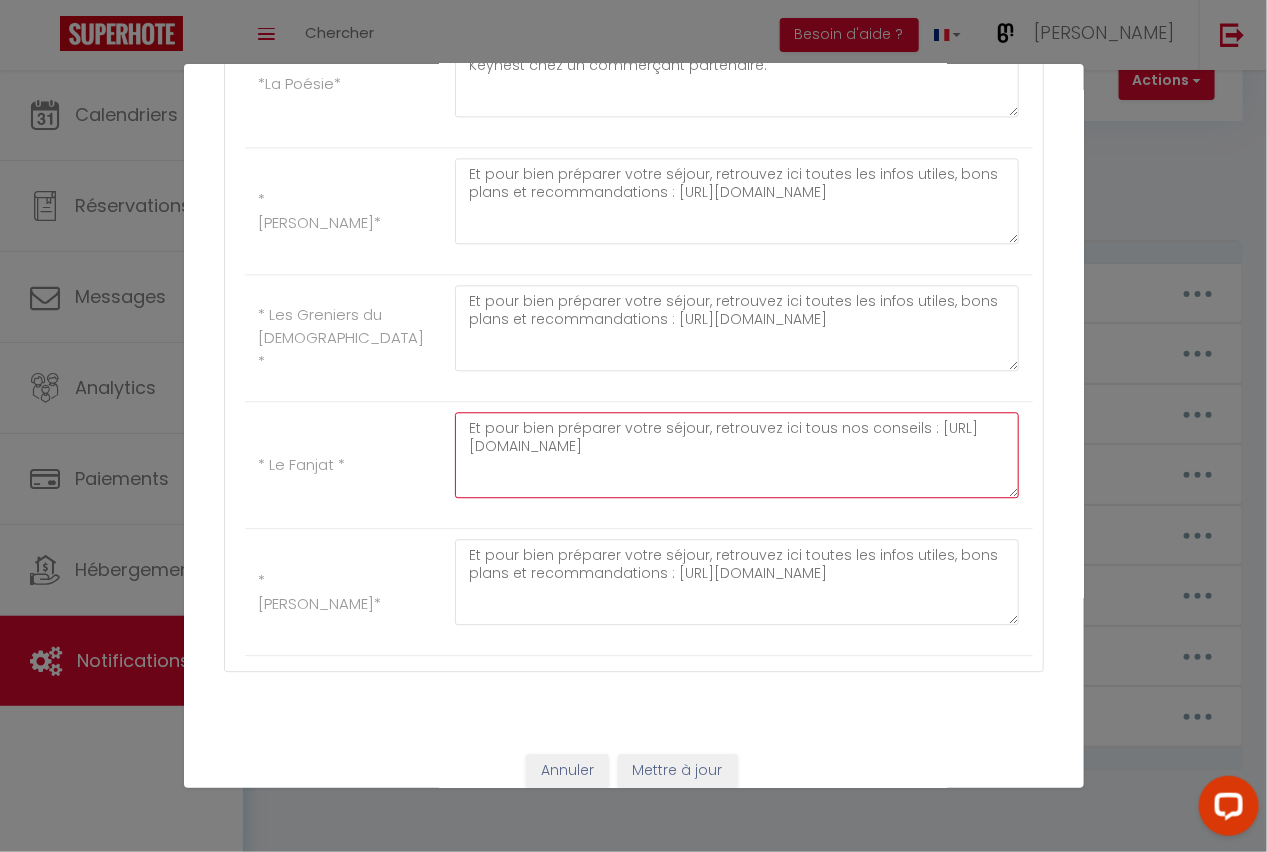 type on "Et pour bien préparer votre séjour, retrouvez ici tous nos conseils : [URL][DOMAIN_NAME]" 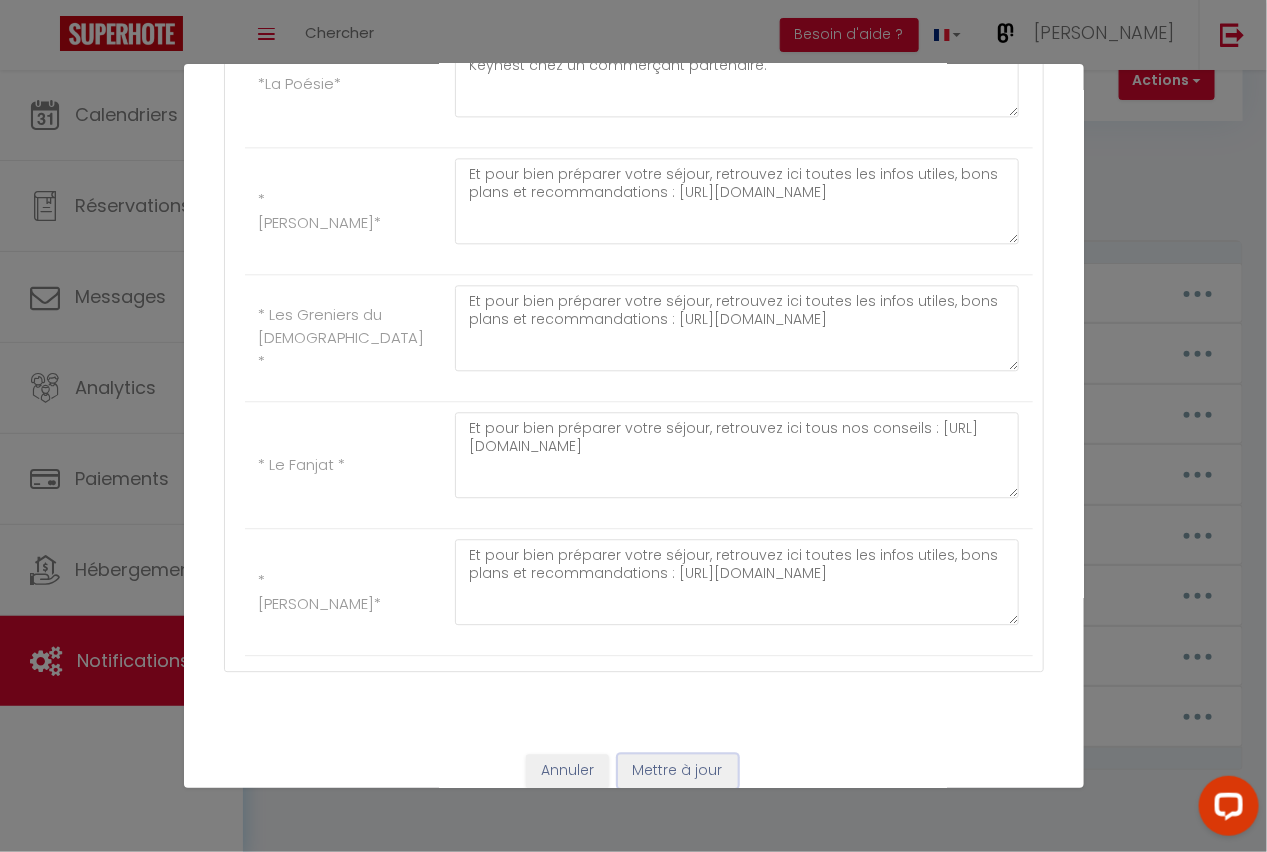 click on "Mettre à jour" at bounding box center (678, 771) 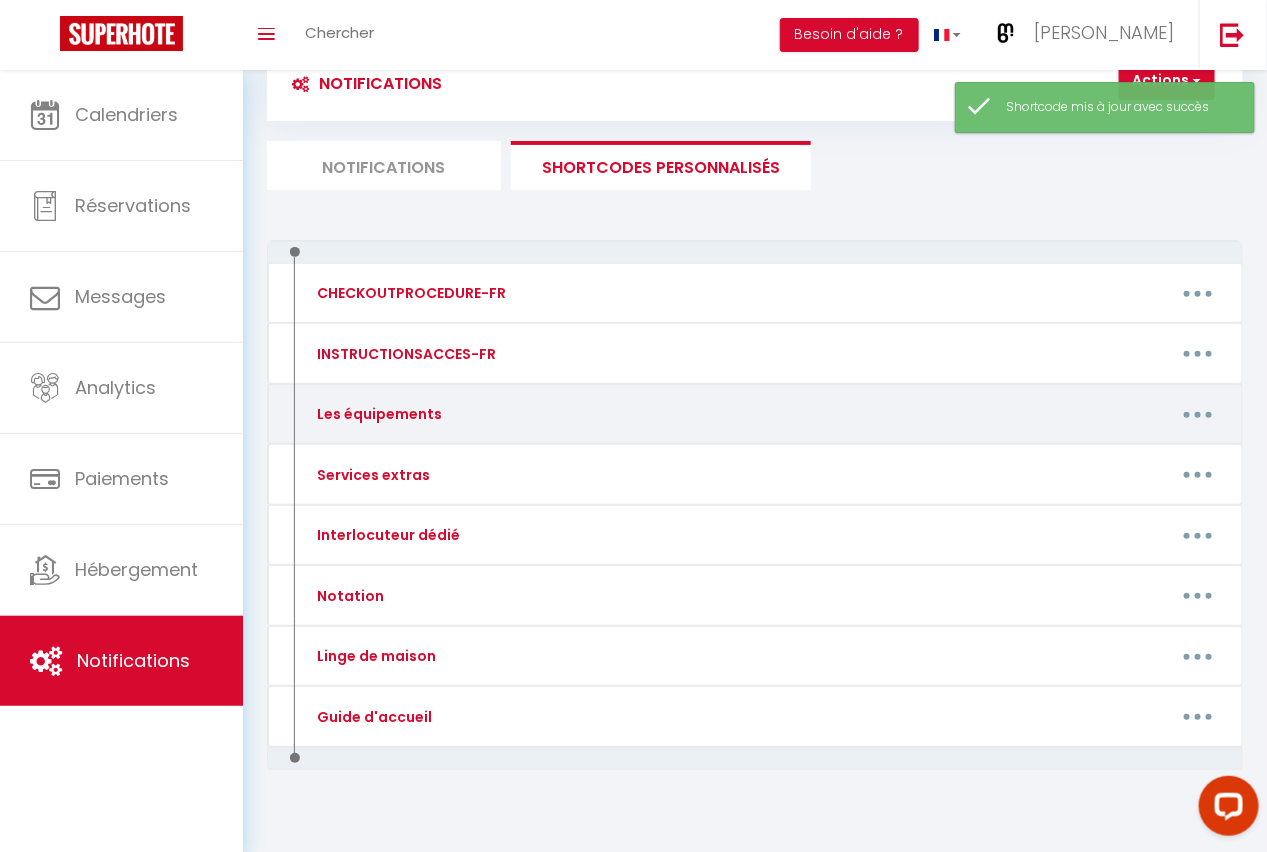 click at bounding box center [1198, 414] 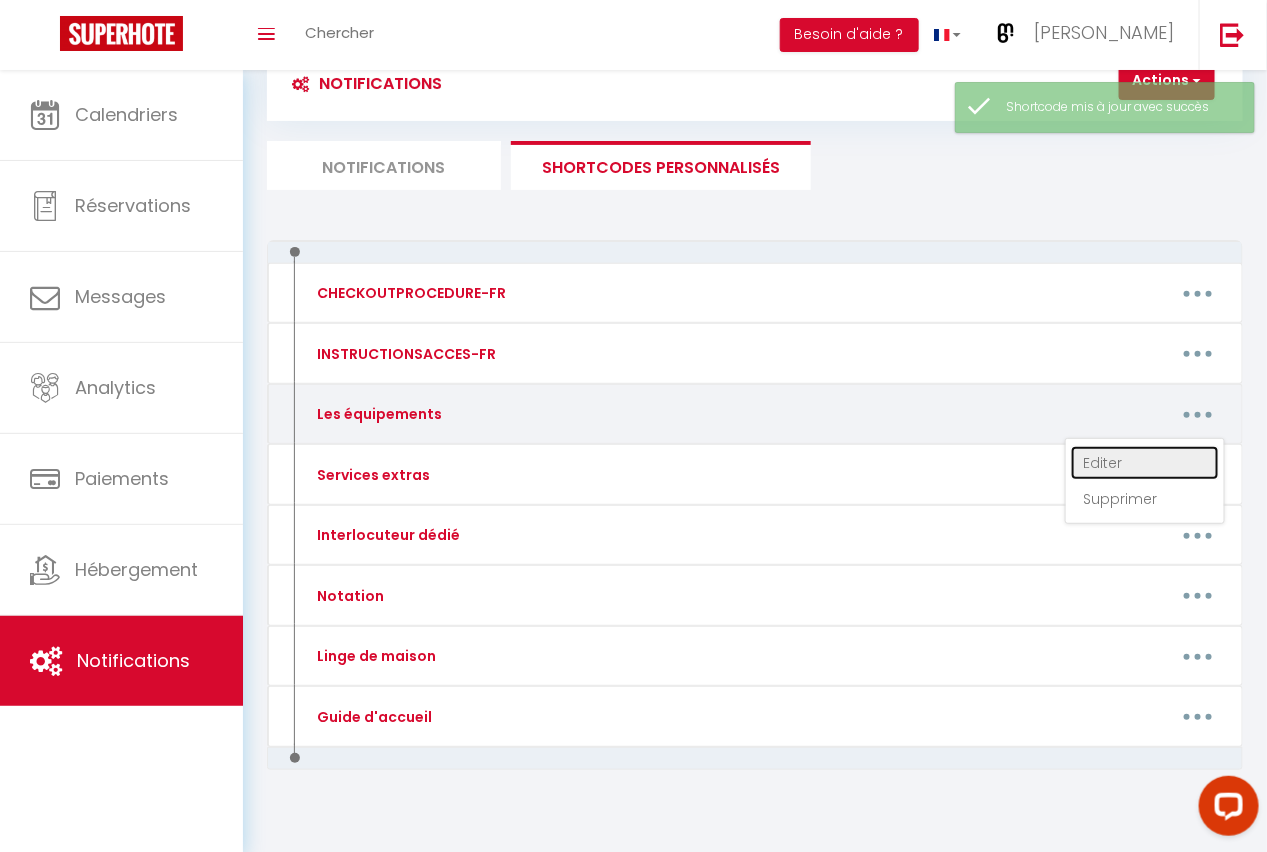 click on "Editer" at bounding box center (1145, 463) 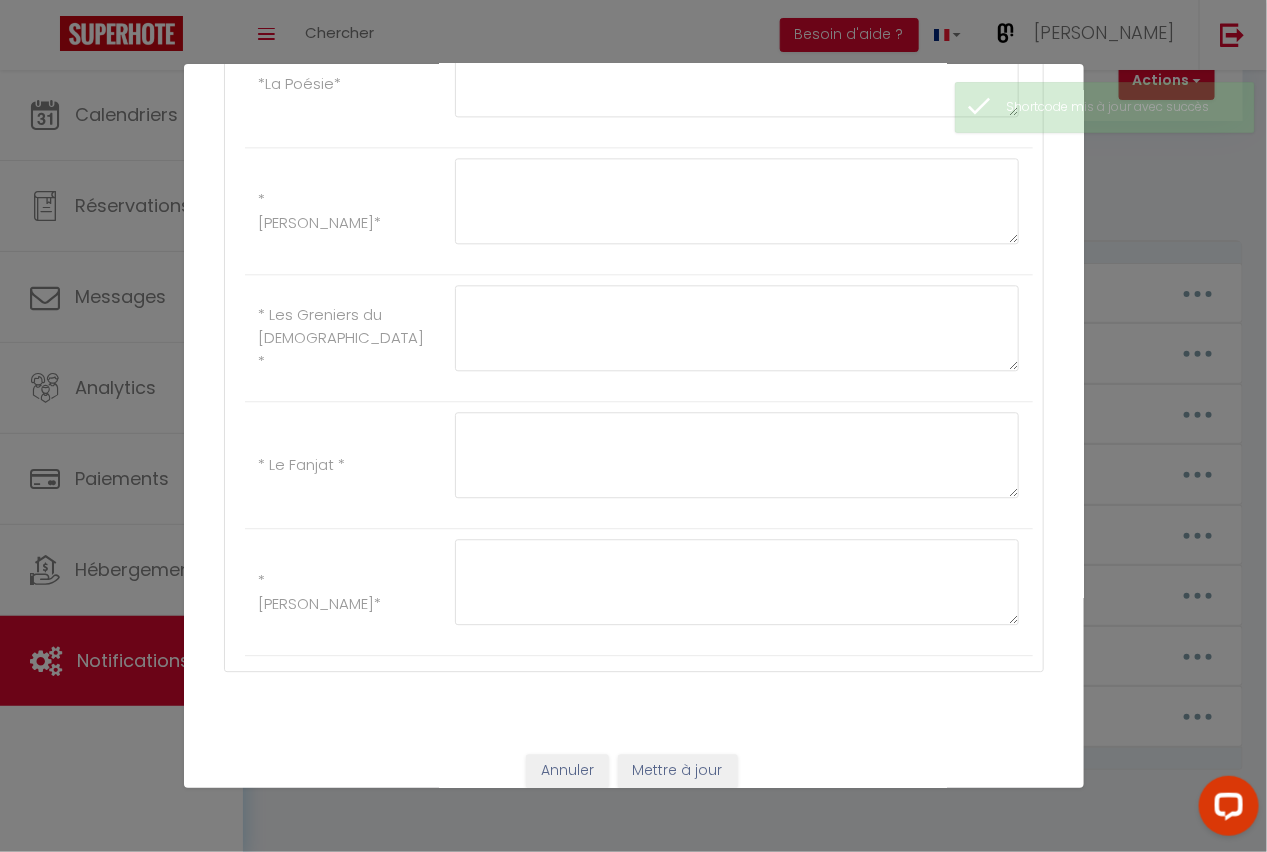 type on "Les équipements" 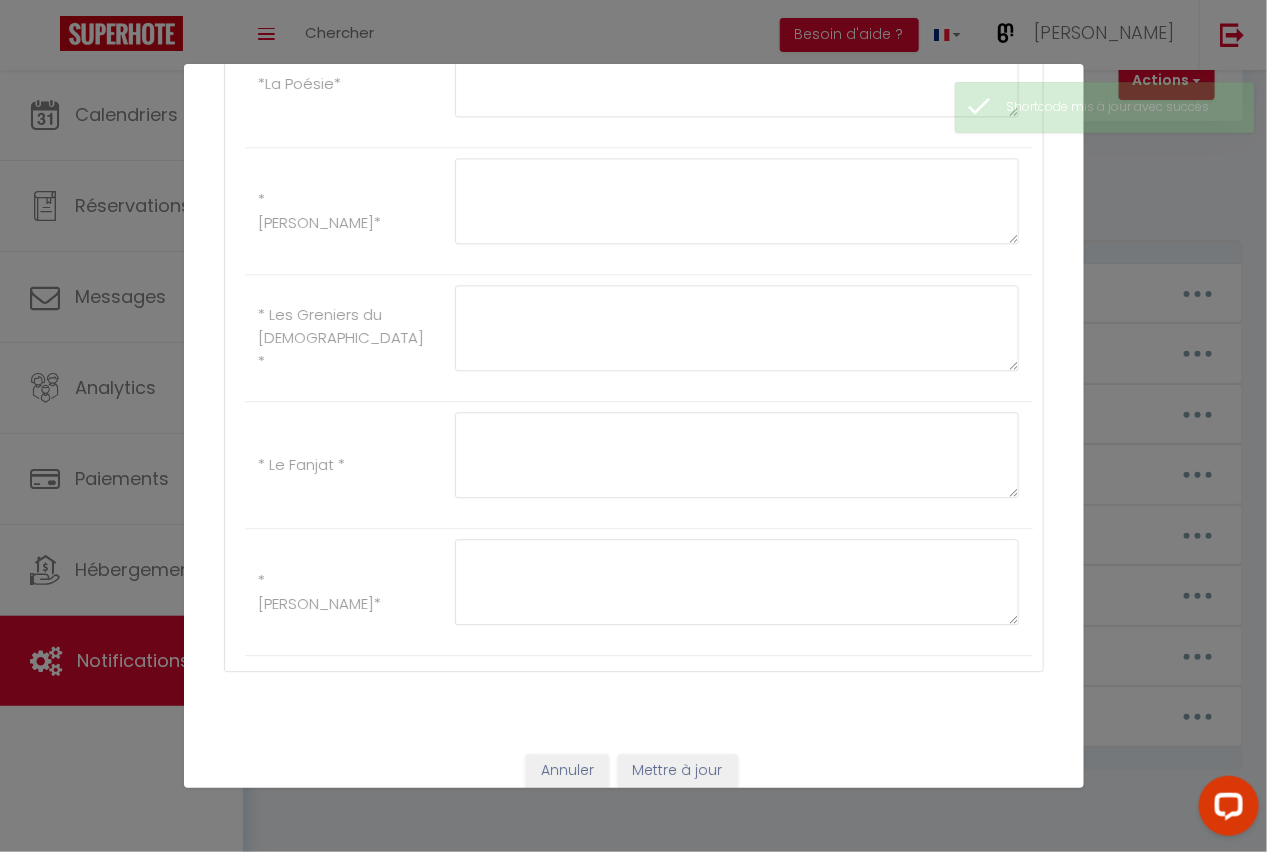 type on "* Comment naviguer sur la télé : [URL][DOMAIN_NAME]" 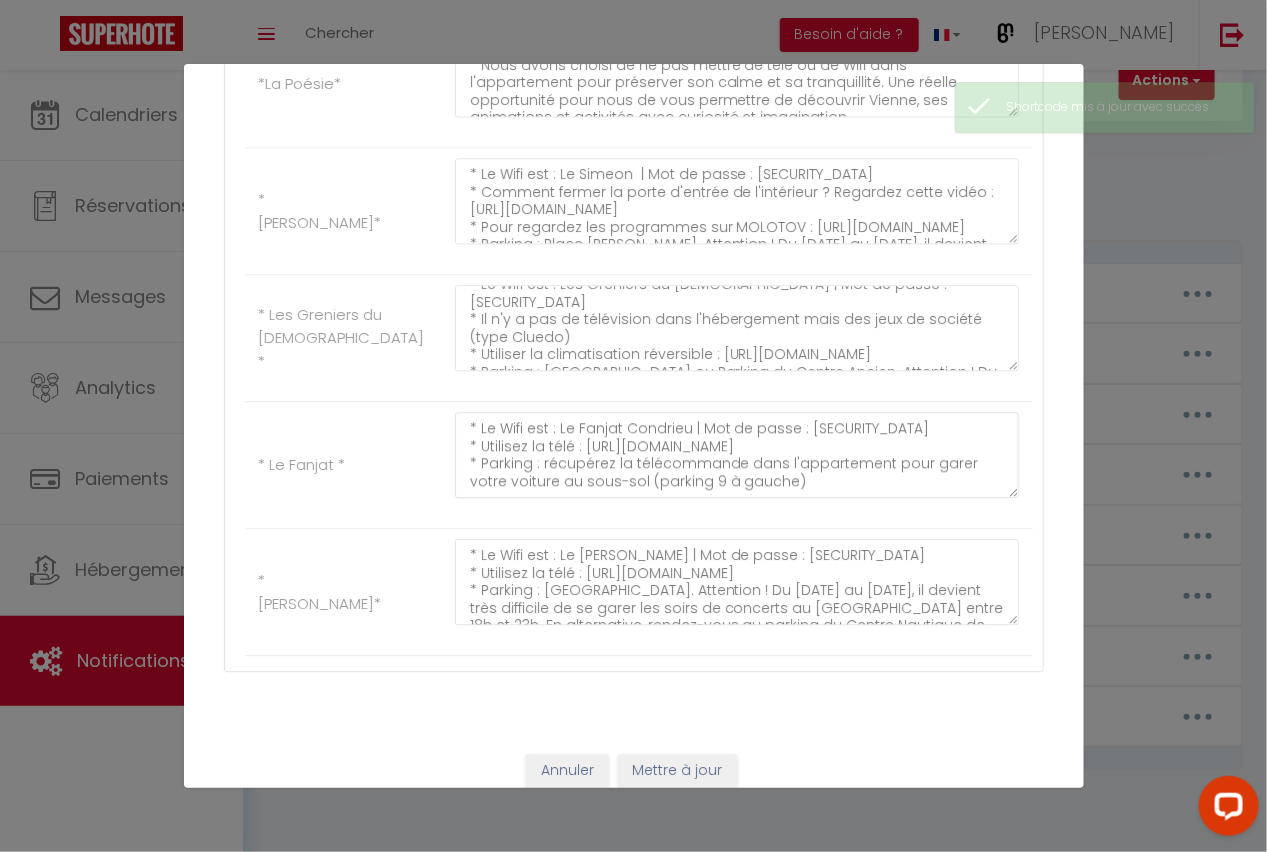 scroll, scrollTop: 0, scrollLeft: 0, axis: both 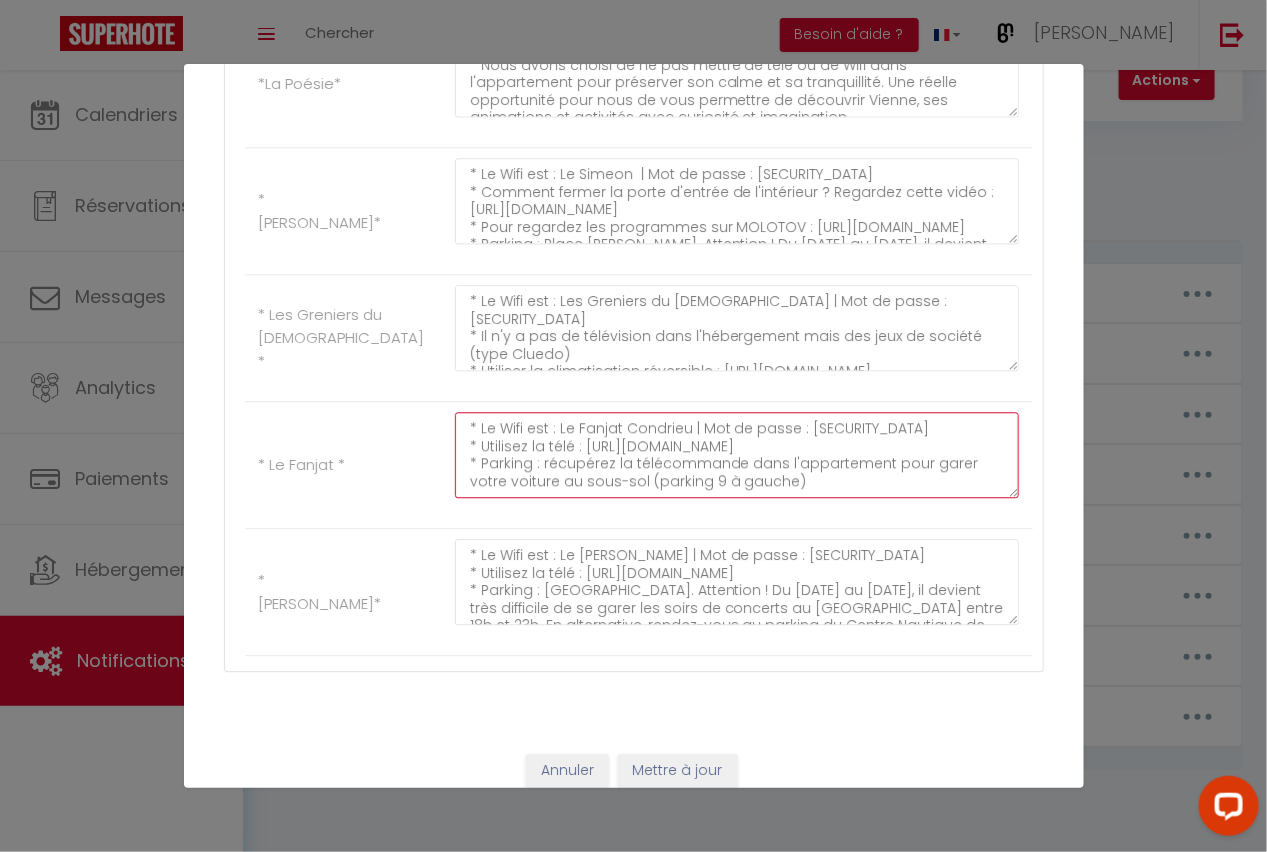 click on "* Le Wifi est : Le Fanjat Condrieu | Mot de passe : [SECURITY_DATA]
* Utilisez la télé : [URL][DOMAIN_NAME]
* Parking : récupérez la télécommande dans l'appartement pour garer votre voiture au sous-sol (parking 9 à gauche)" at bounding box center [737, 455] 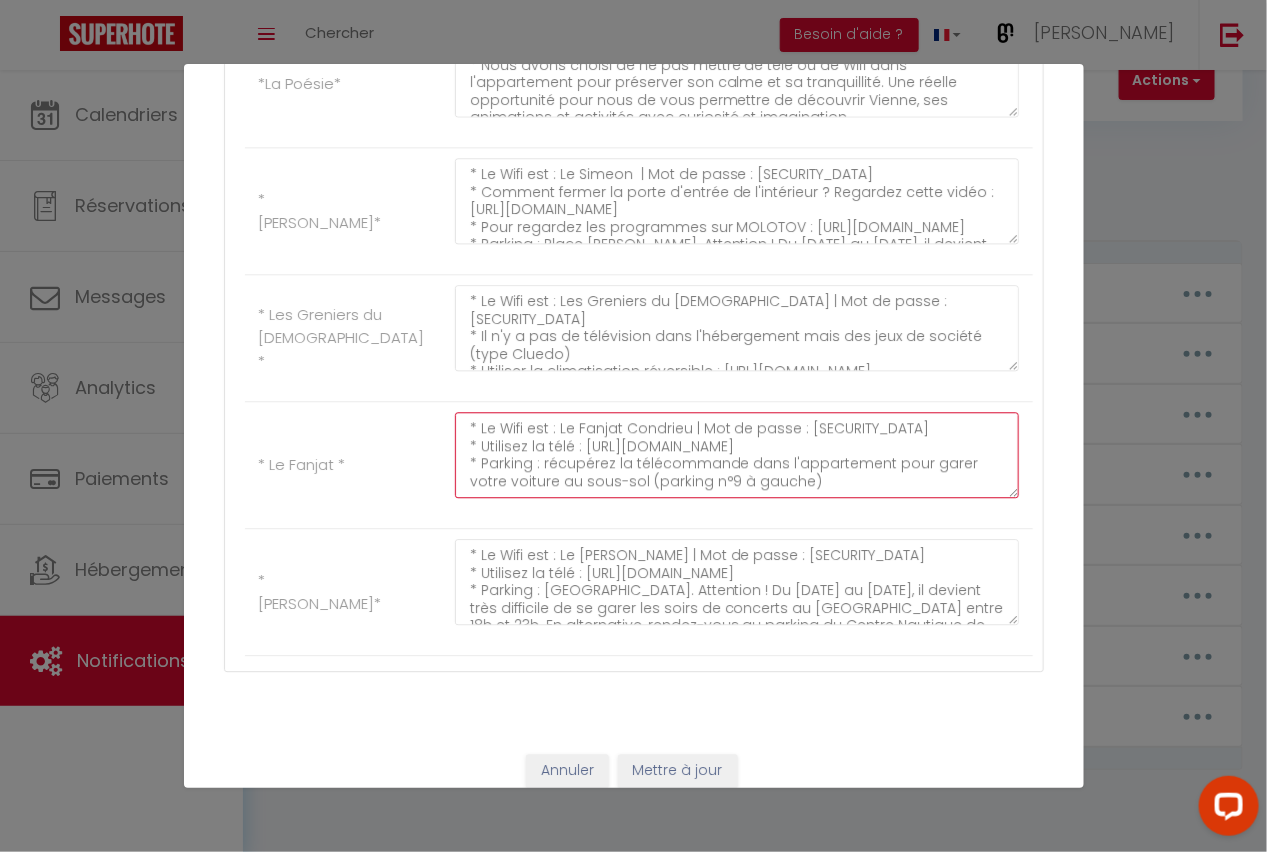 click on "* Le Wifi est : Le Fanjat Condrieu | Mot de passe : [SECURITY_DATA]
* Utilisez la télé : [URL][DOMAIN_NAME]
* Parking : récupérez la télécommande dans l'appartement pour garer votre voiture au sous-sol (parking n°9 à gauche)" at bounding box center (737, 455) 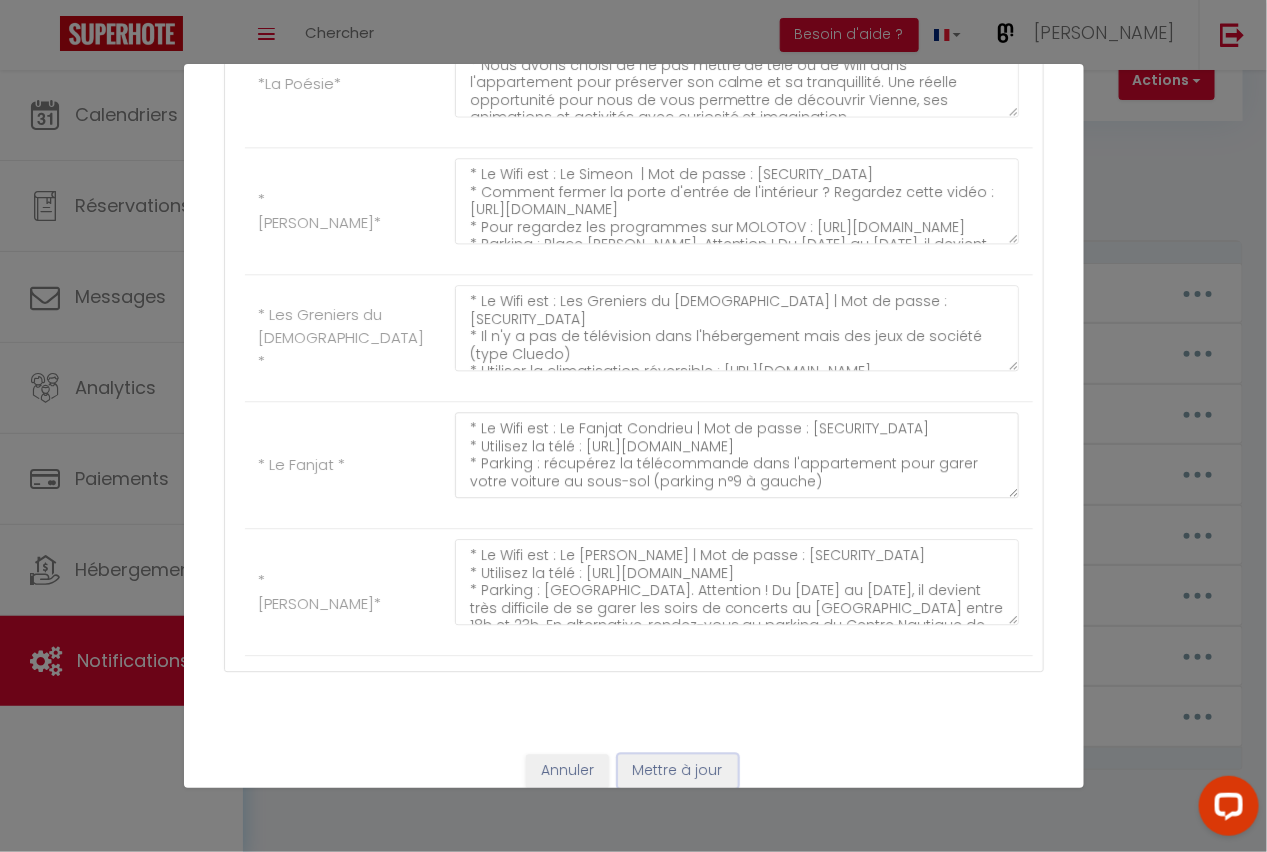 click on "Mettre à jour" at bounding box center (678, 771) 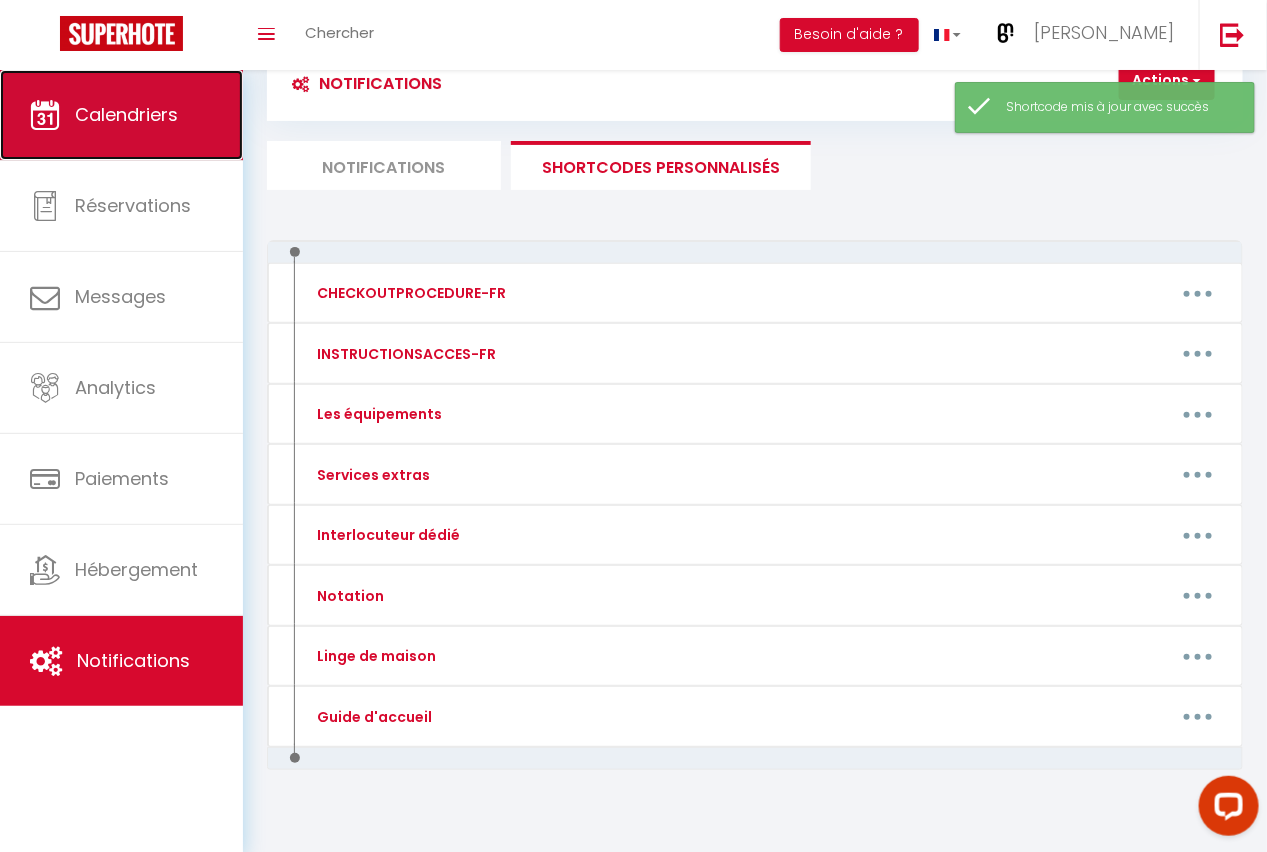 click on "Calendriers" at bounding box center [121, 115] 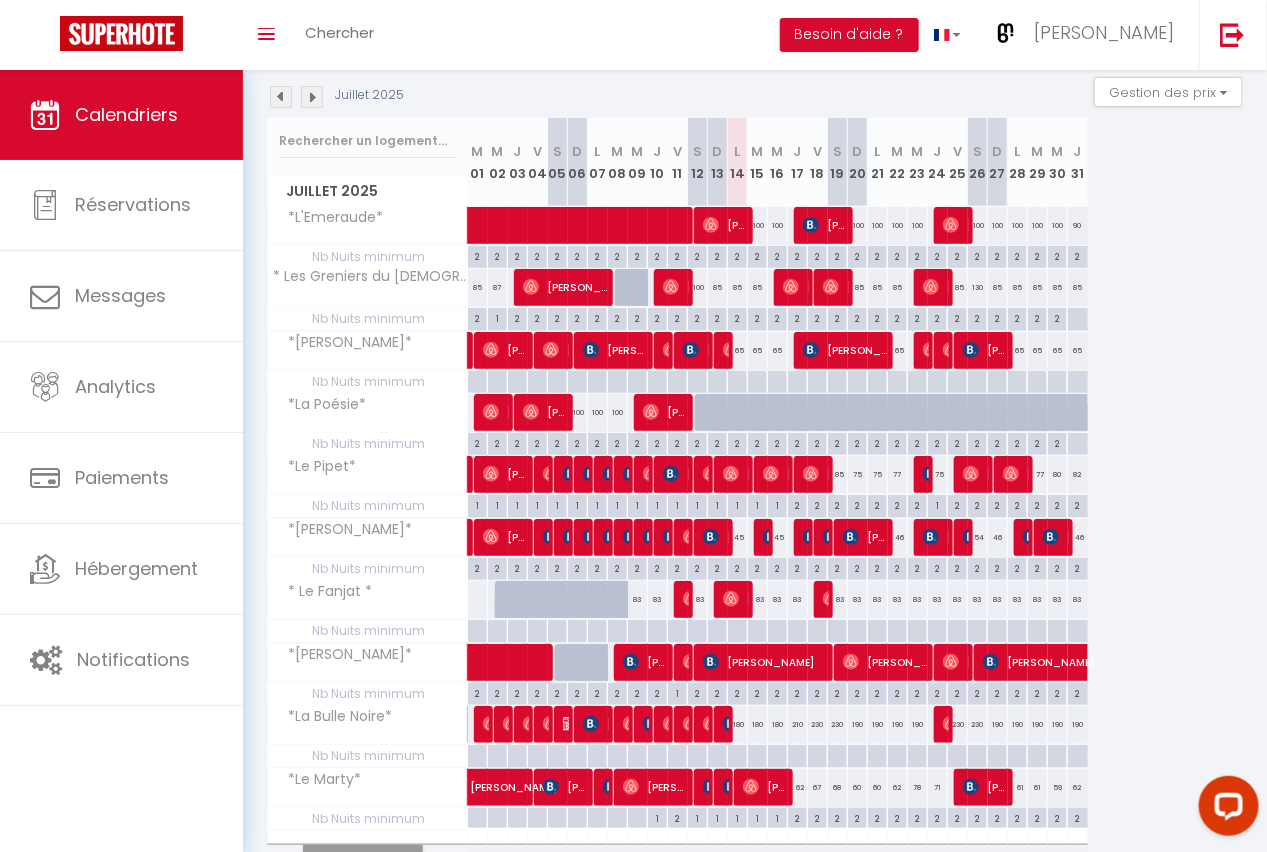 scroll, scrollTop: 310, scrollLeft: 0, axis: vertical 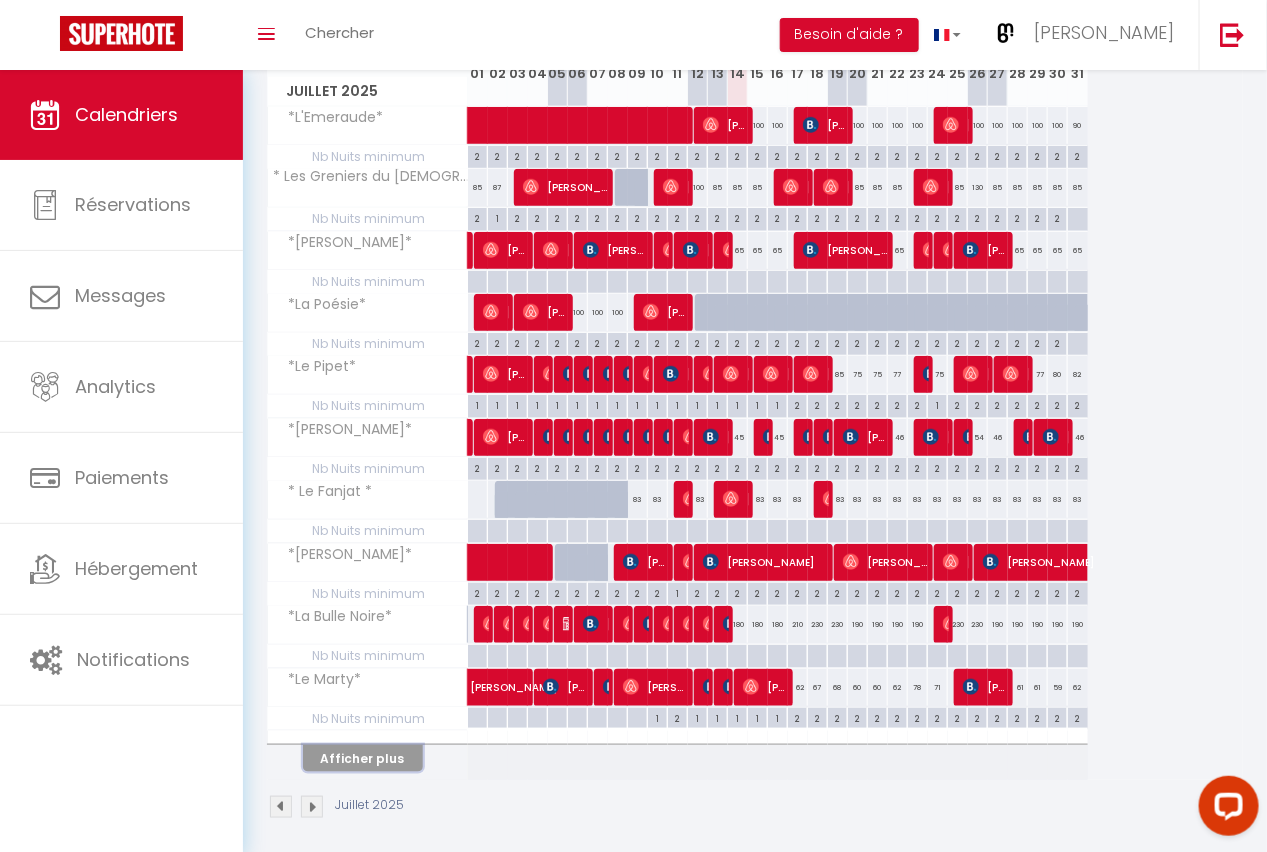 click on "Afficher plus" at bounding box center (363, 758) 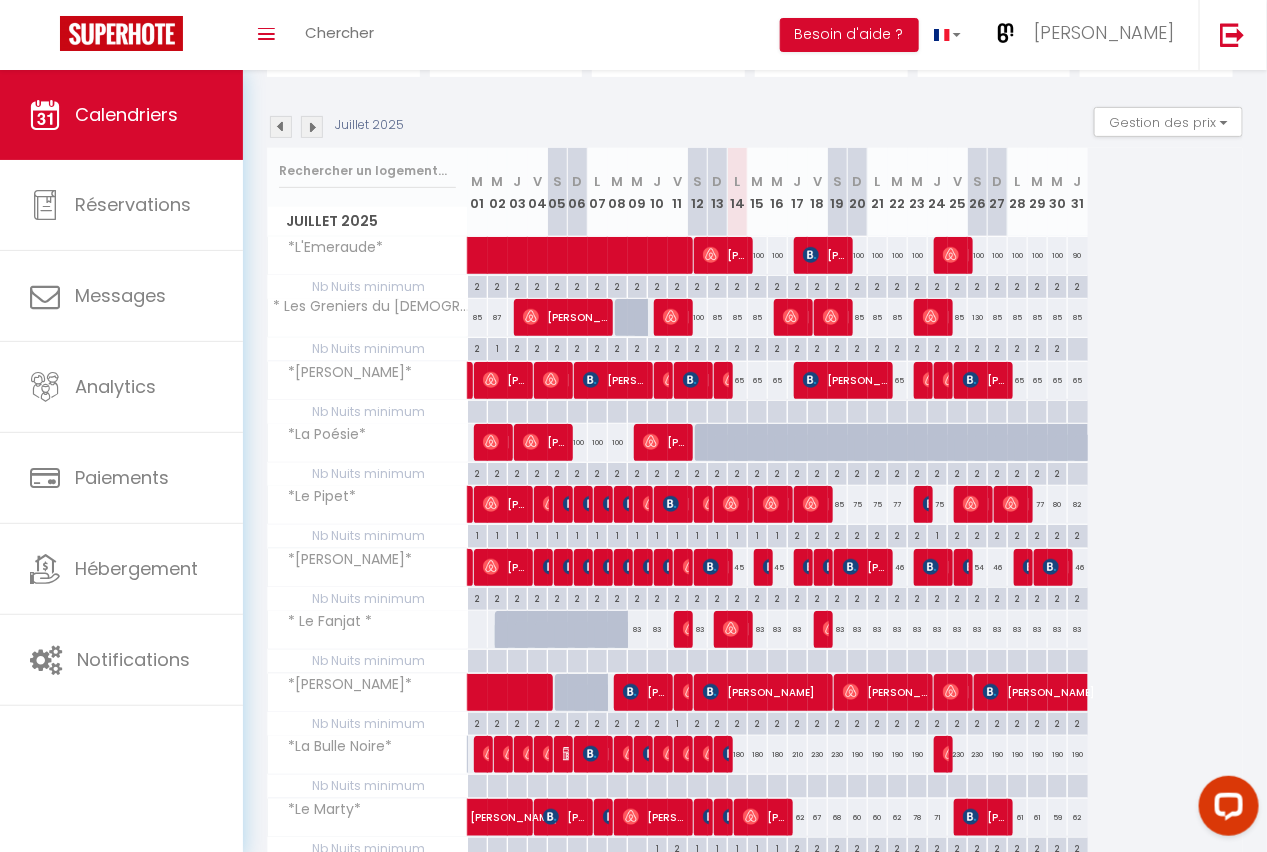 scroll, scrollTop: 179, scrollLeft: 0, axis: vertical 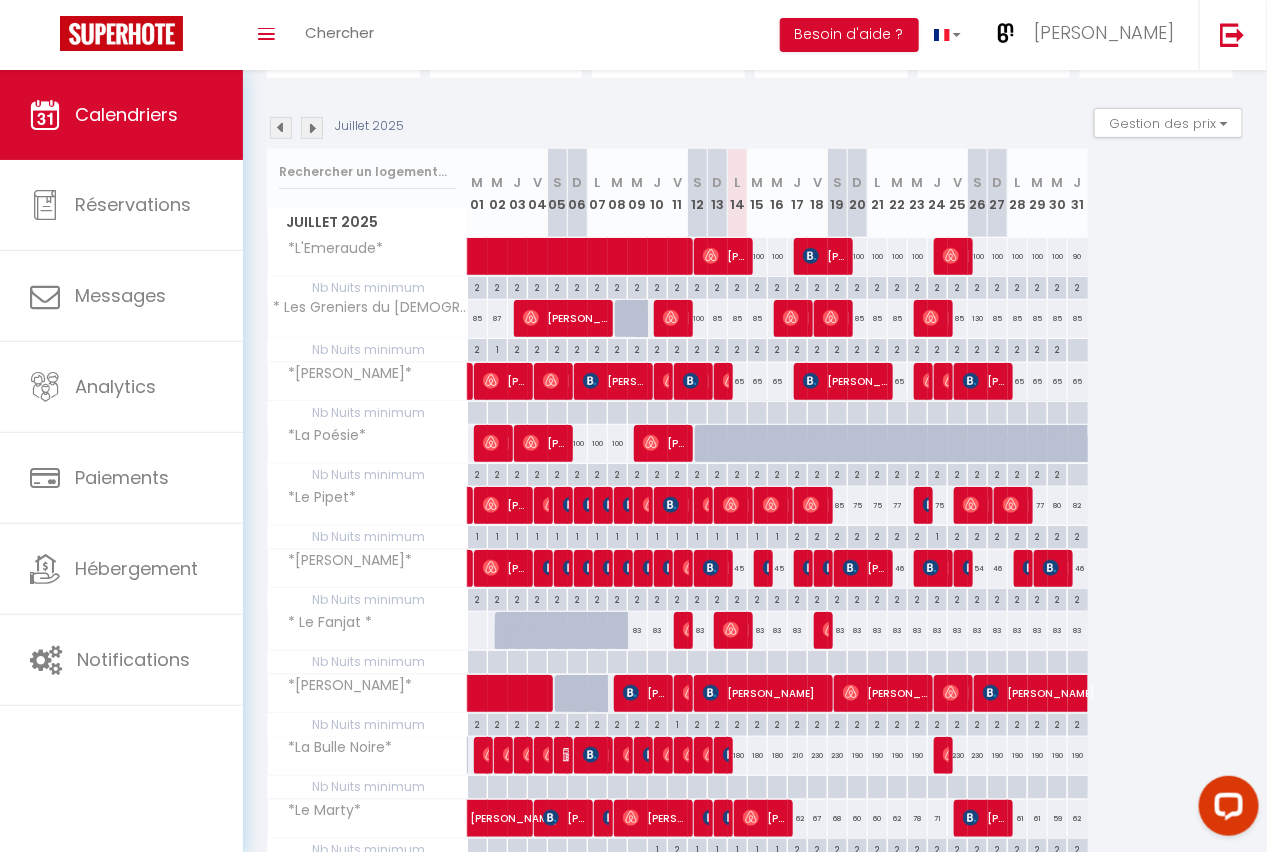 click at bounding box center [312, 128] 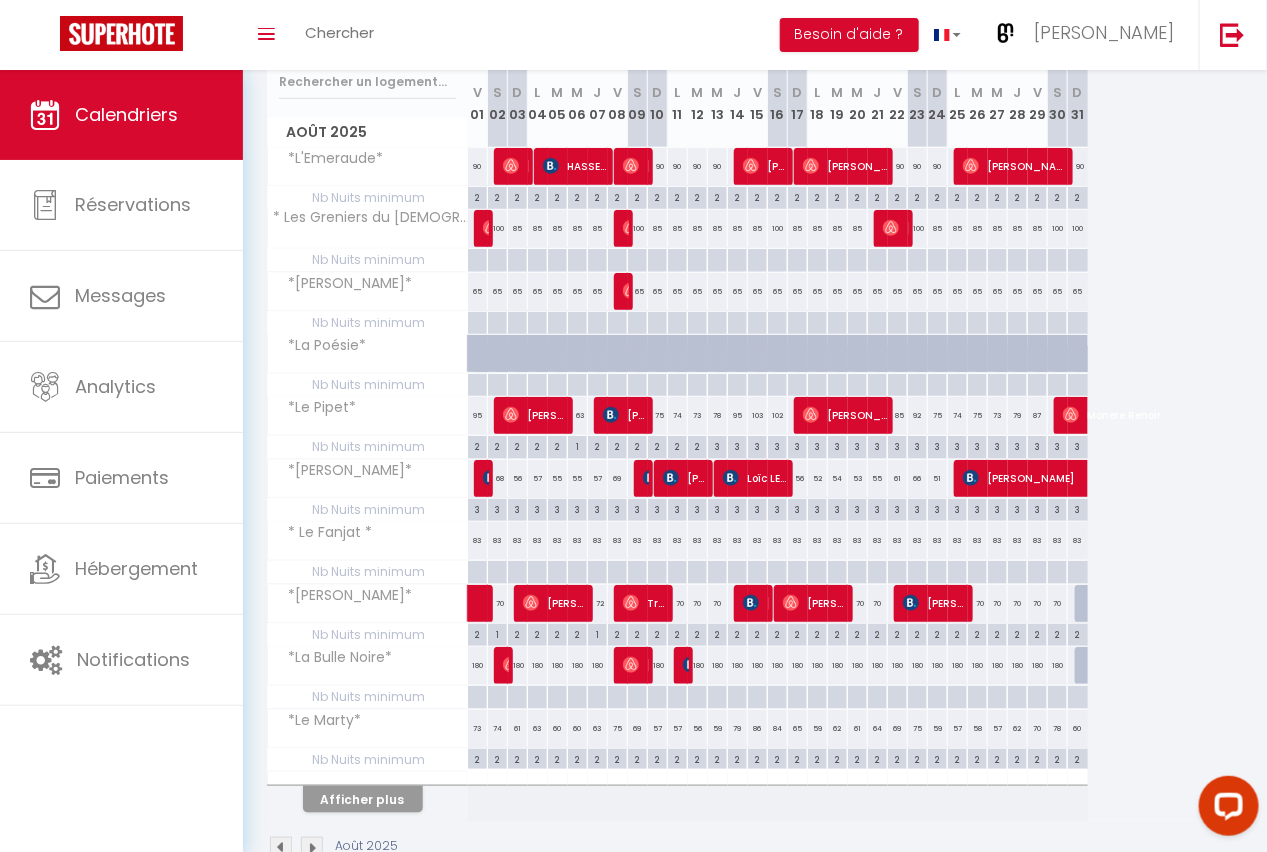 scroll, scrollTop: 270, scrollLeft: 0, axis: vertical 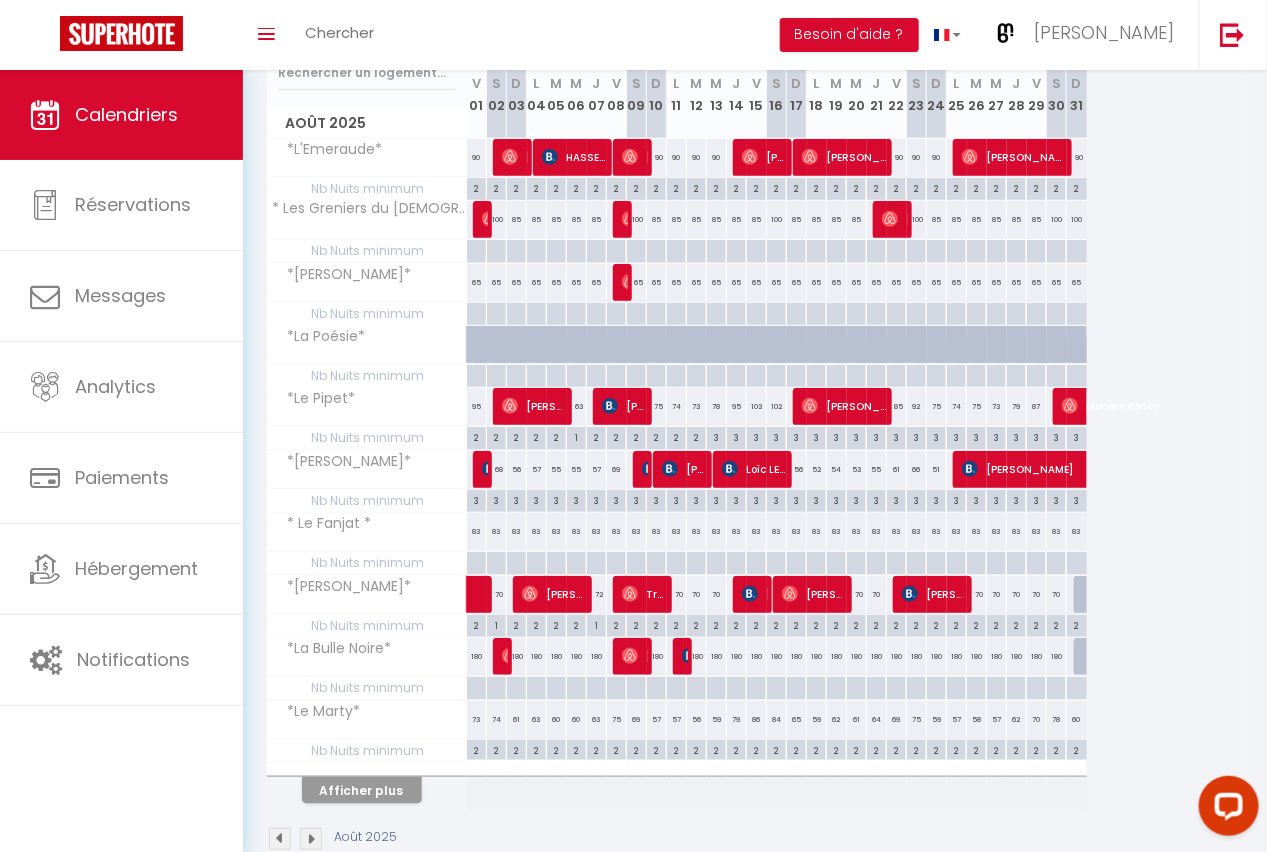 click at bounding box center (476, 563) 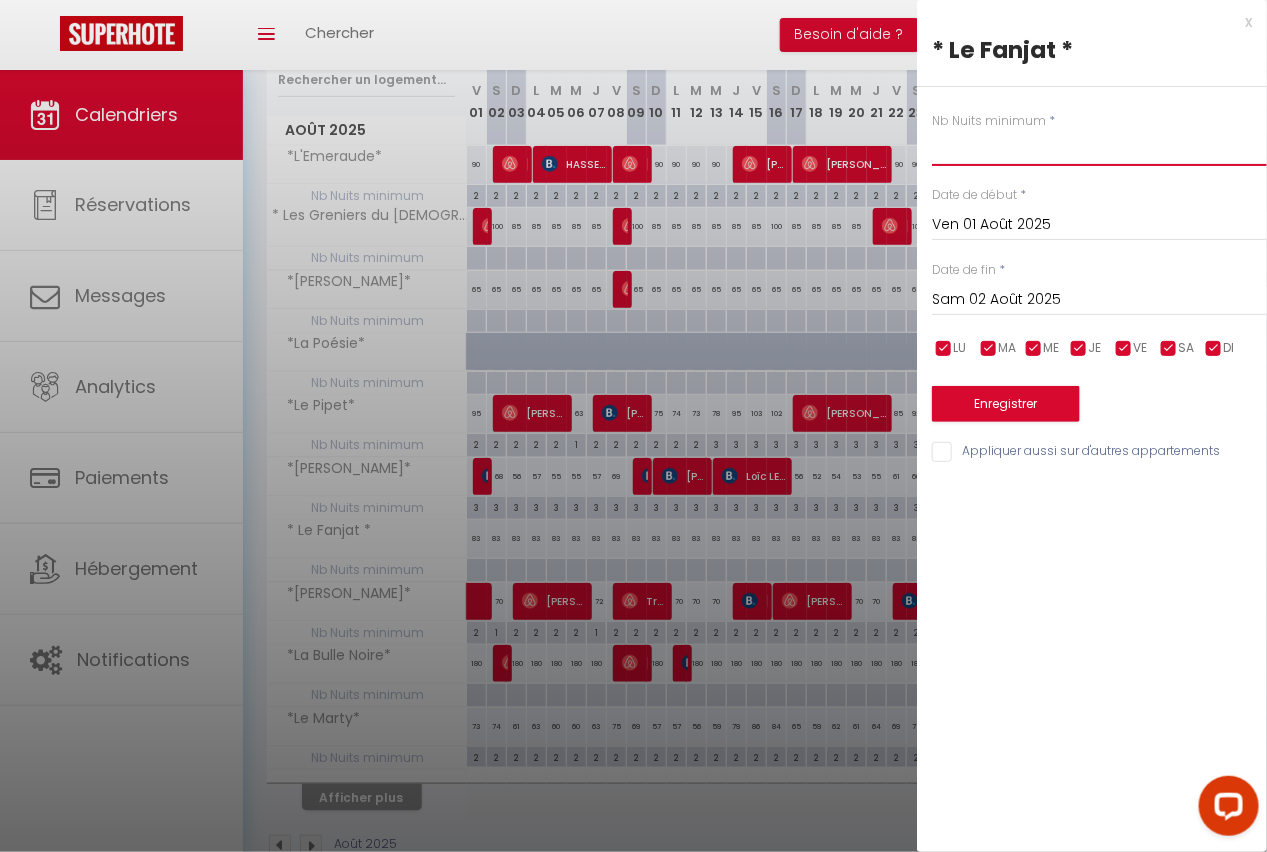 click at bounding box center (1099, 148) 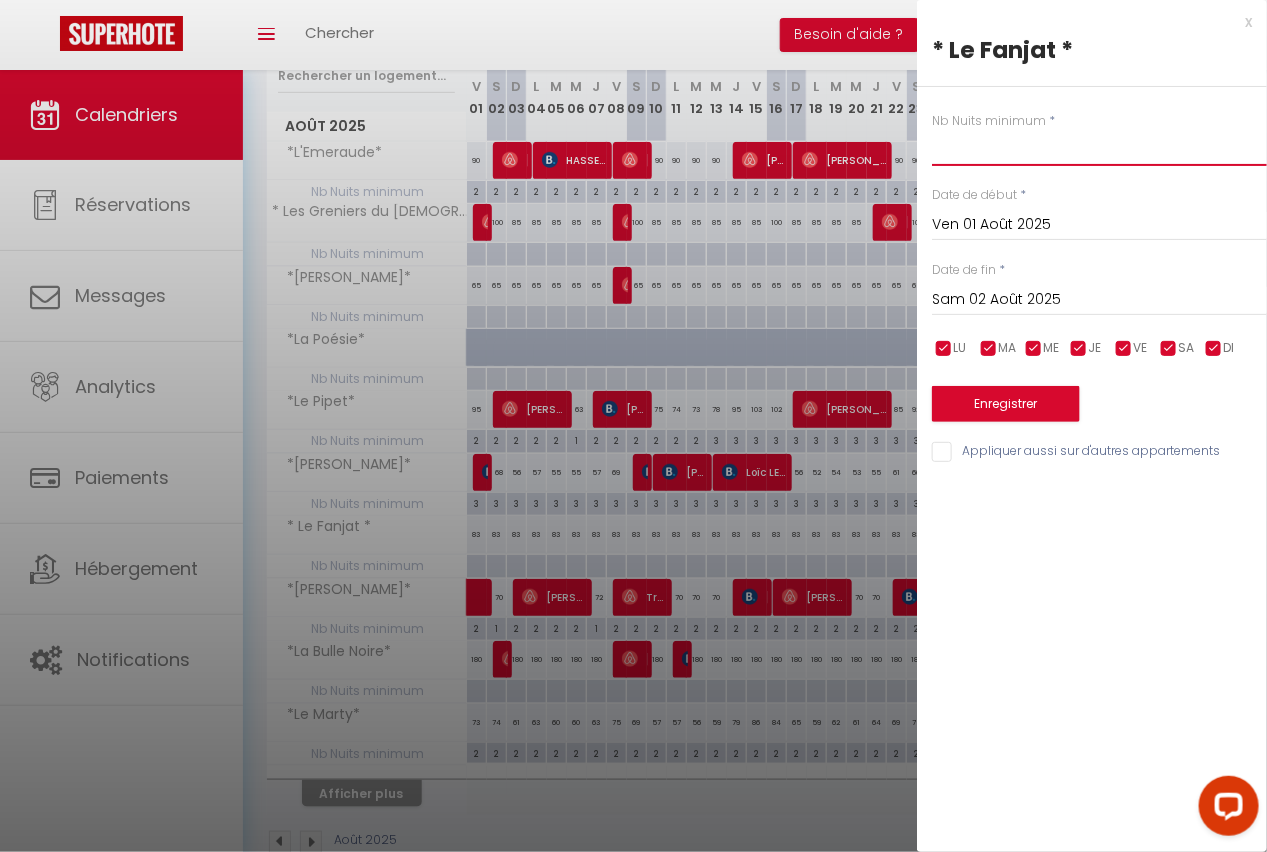 scroll, scrollTop: 274, scrollLeft: 0, axis: vertical 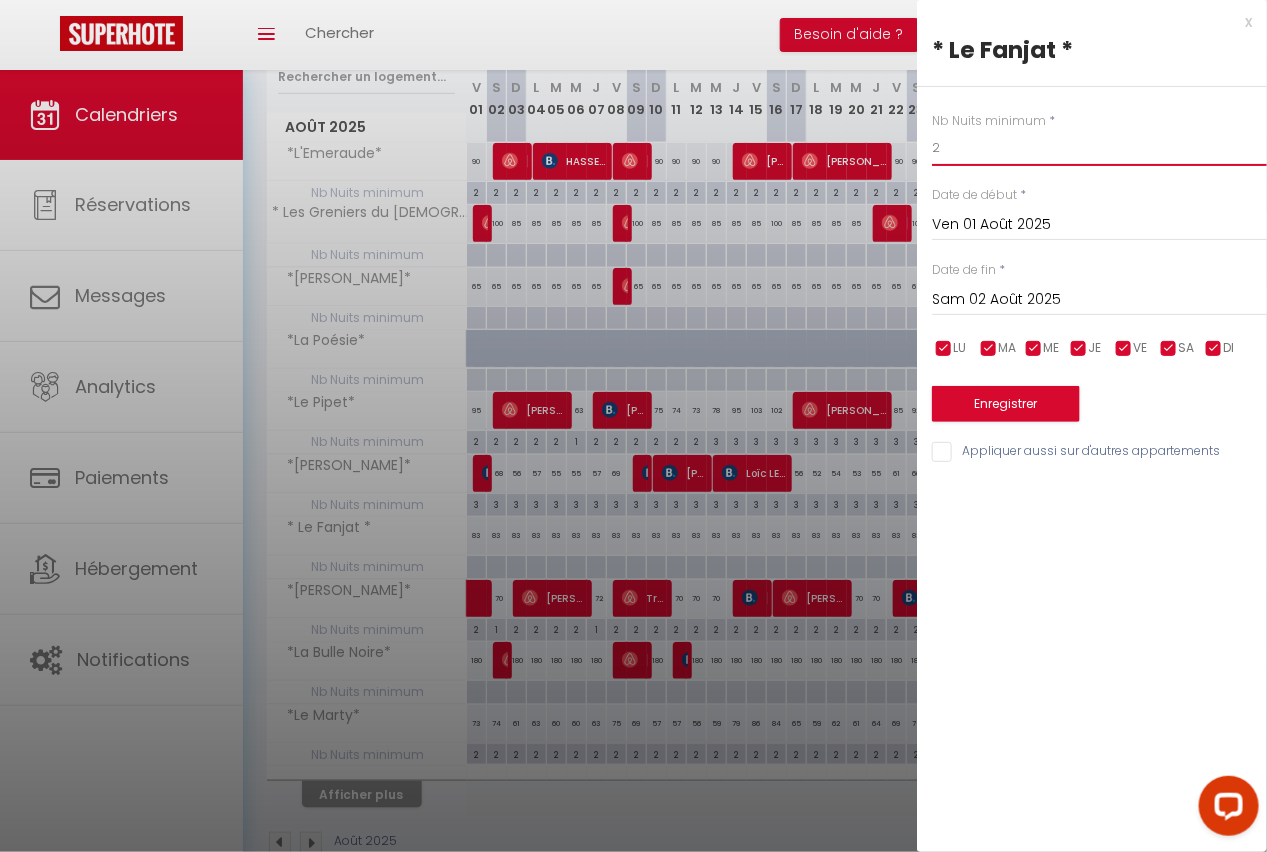 type on "2" 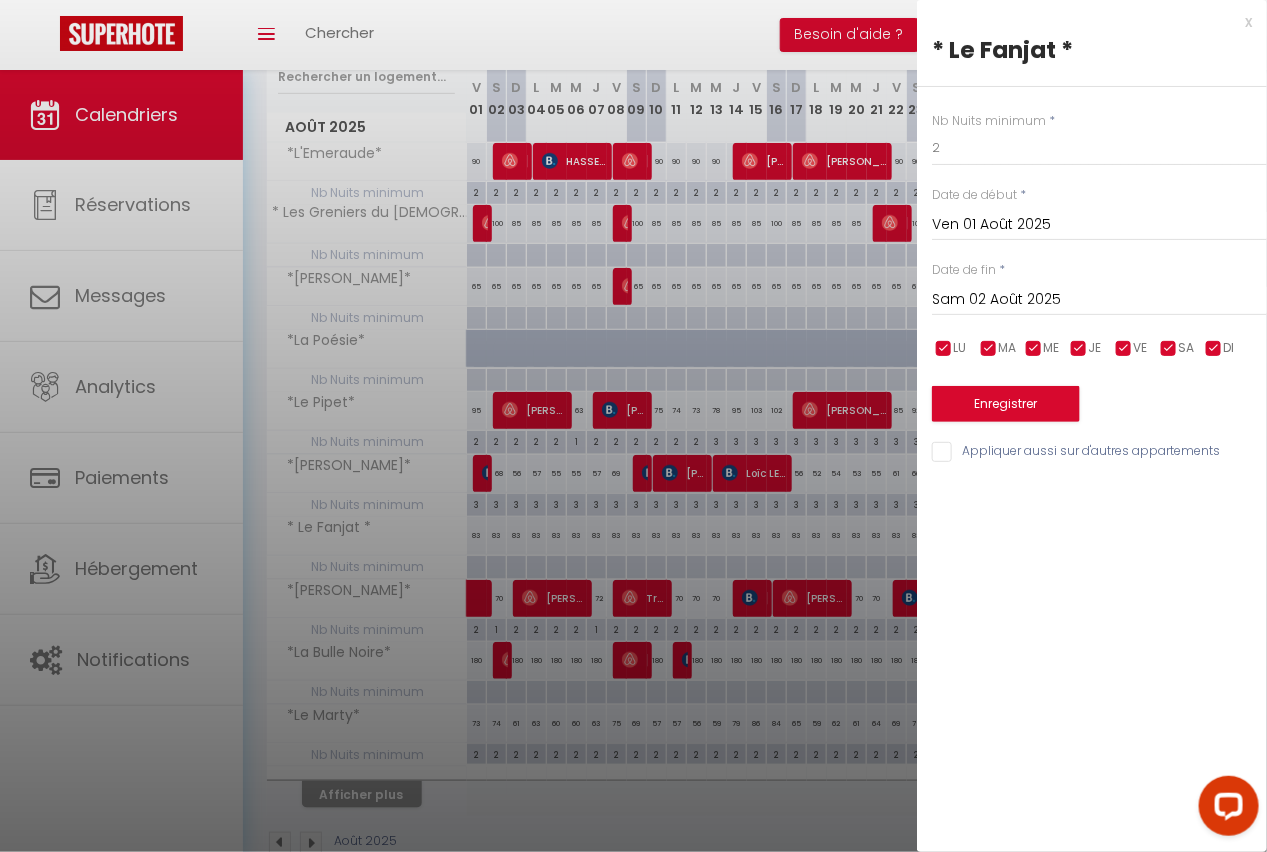 click on "Sam 02 Août 2025" at bounding box center [1099, 300] 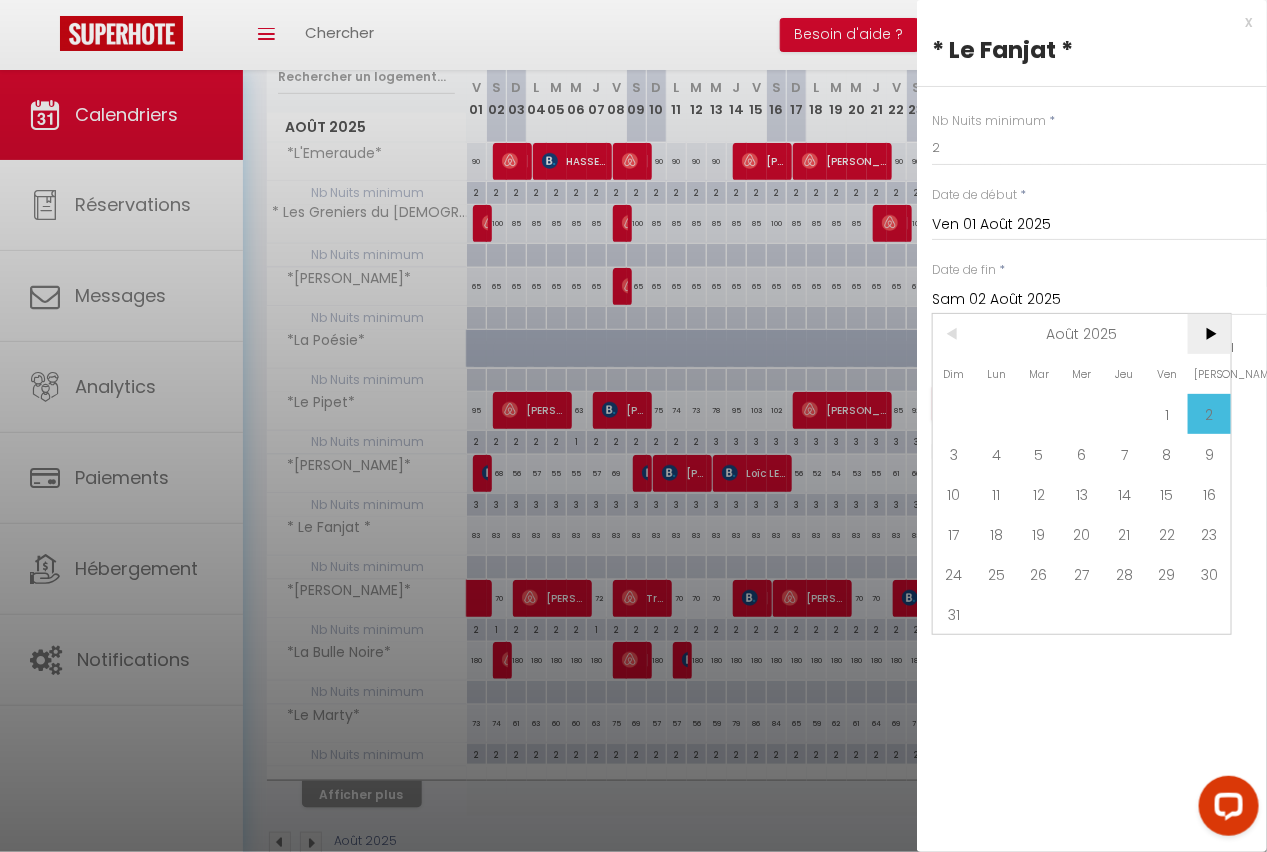 click on ">" at bounding box center (1209, 334) 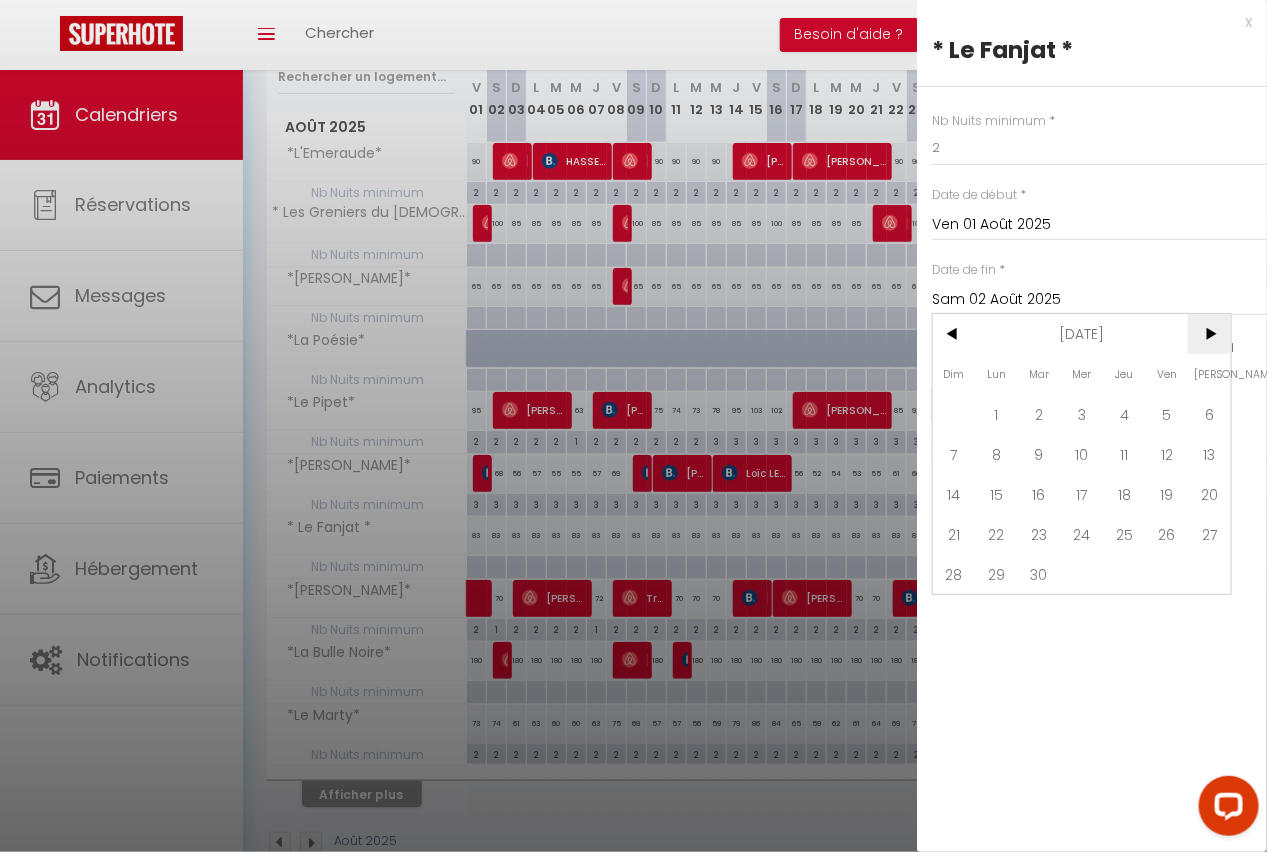 click on ">" at bounding box center (1209, 334) 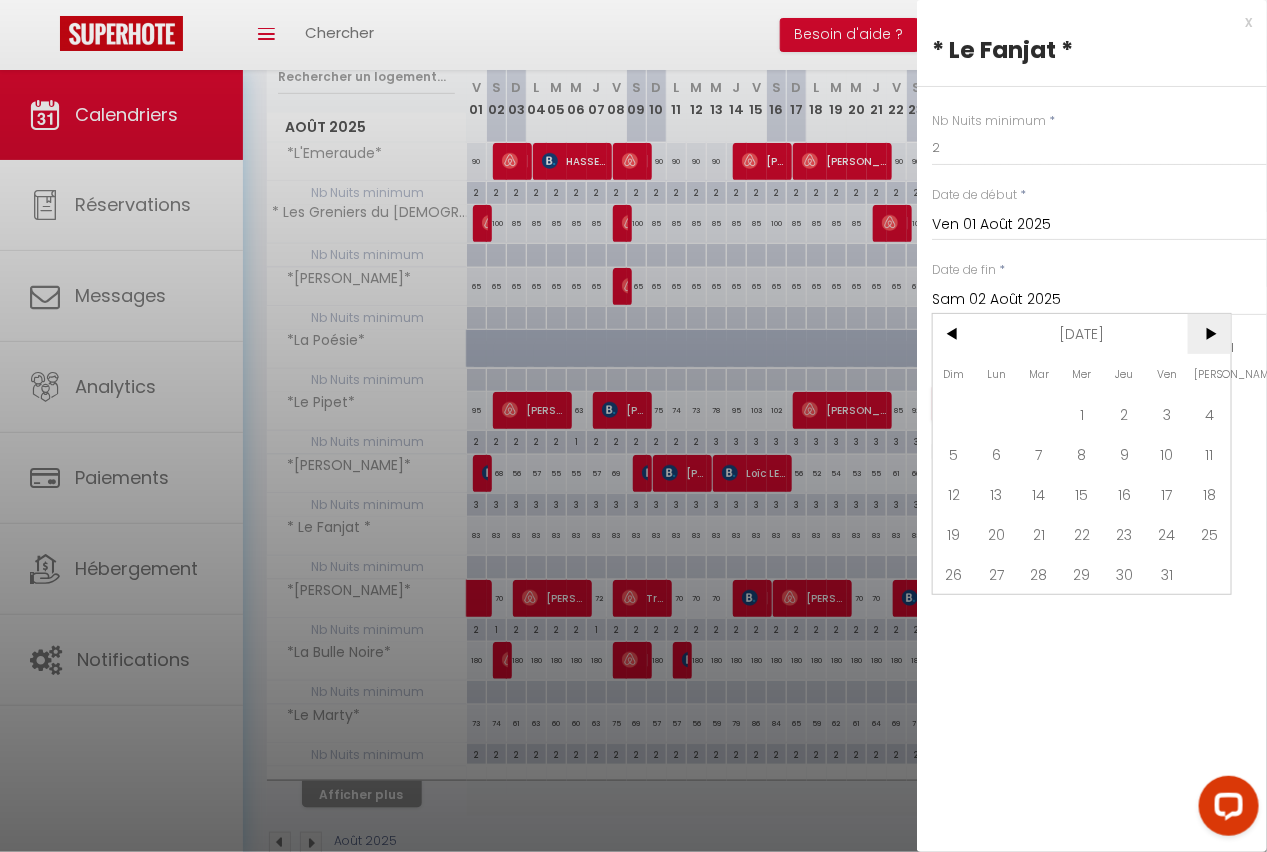 click on ">" at bounding box center [1209, 334] 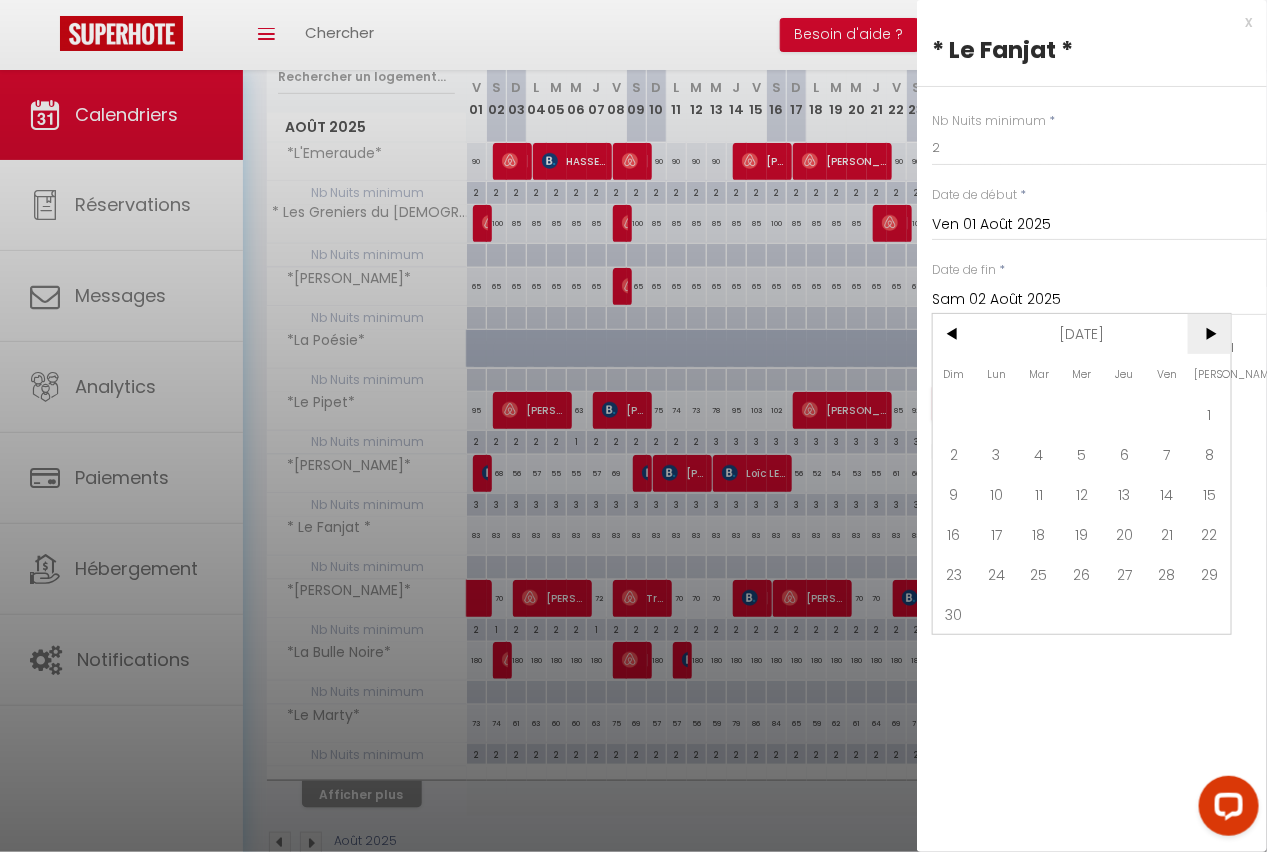 click on ">" at bounding box center (1209, 334) 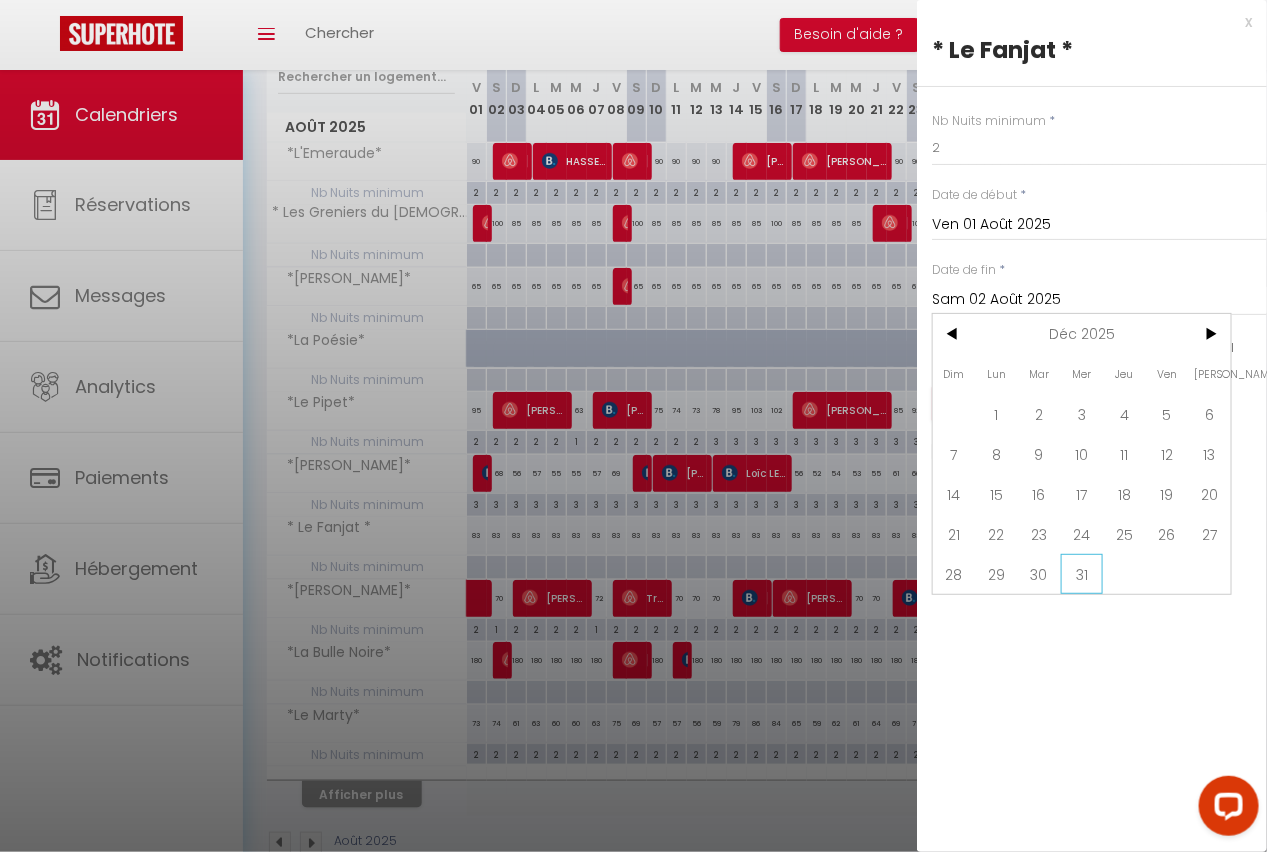 click on "31" at bounding box center (1082, 574) 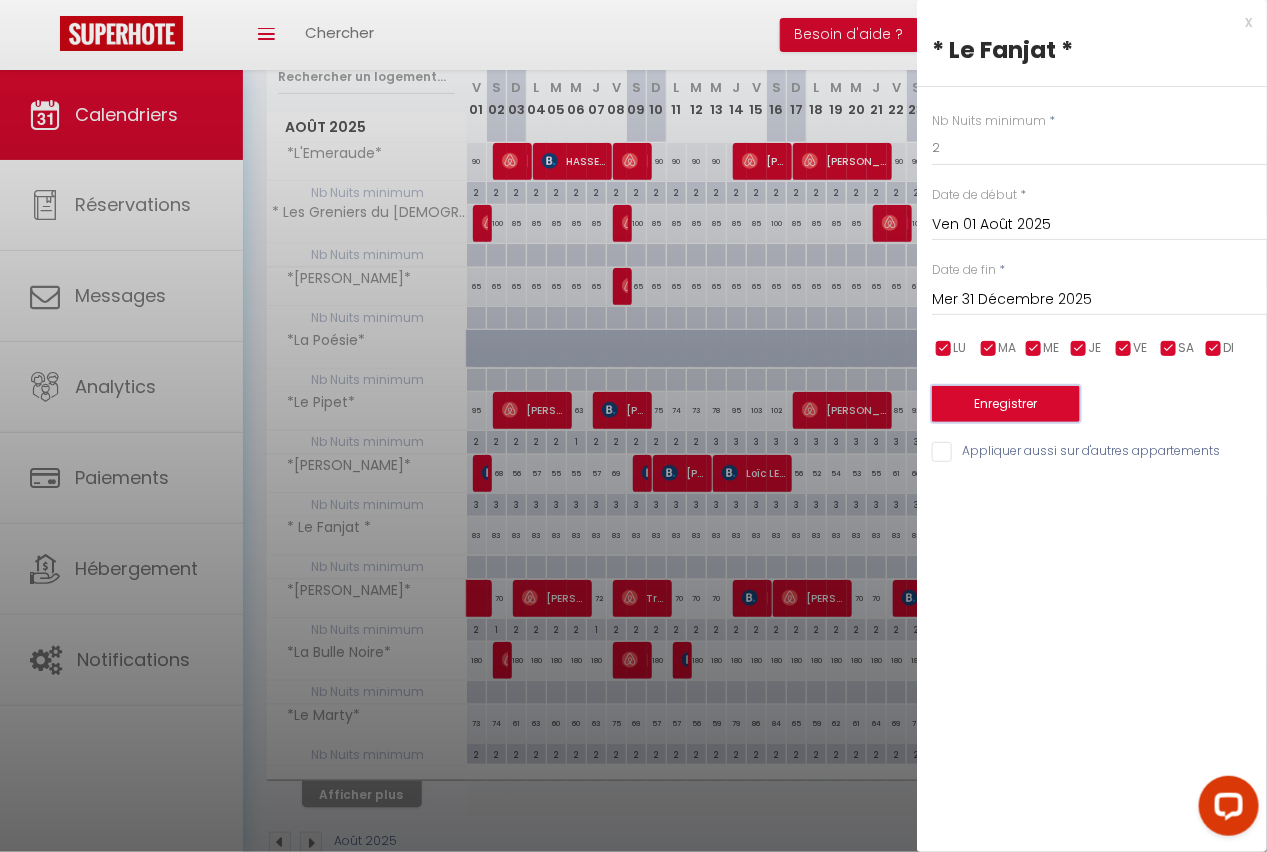 click on "Enregistrer" at bounding box center (1006, 404) 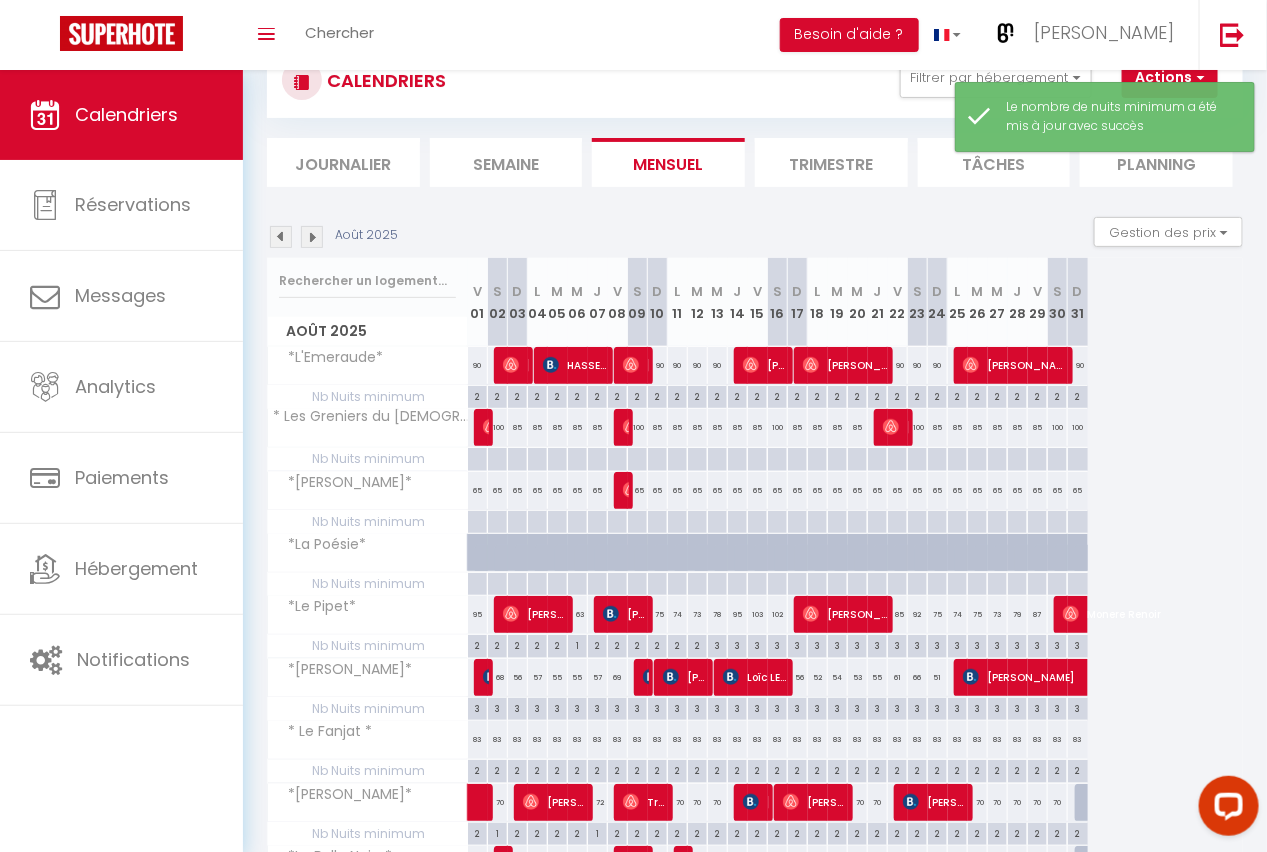 scroll, scrollTop: 274, scrollLeft: 0, axis: vertical 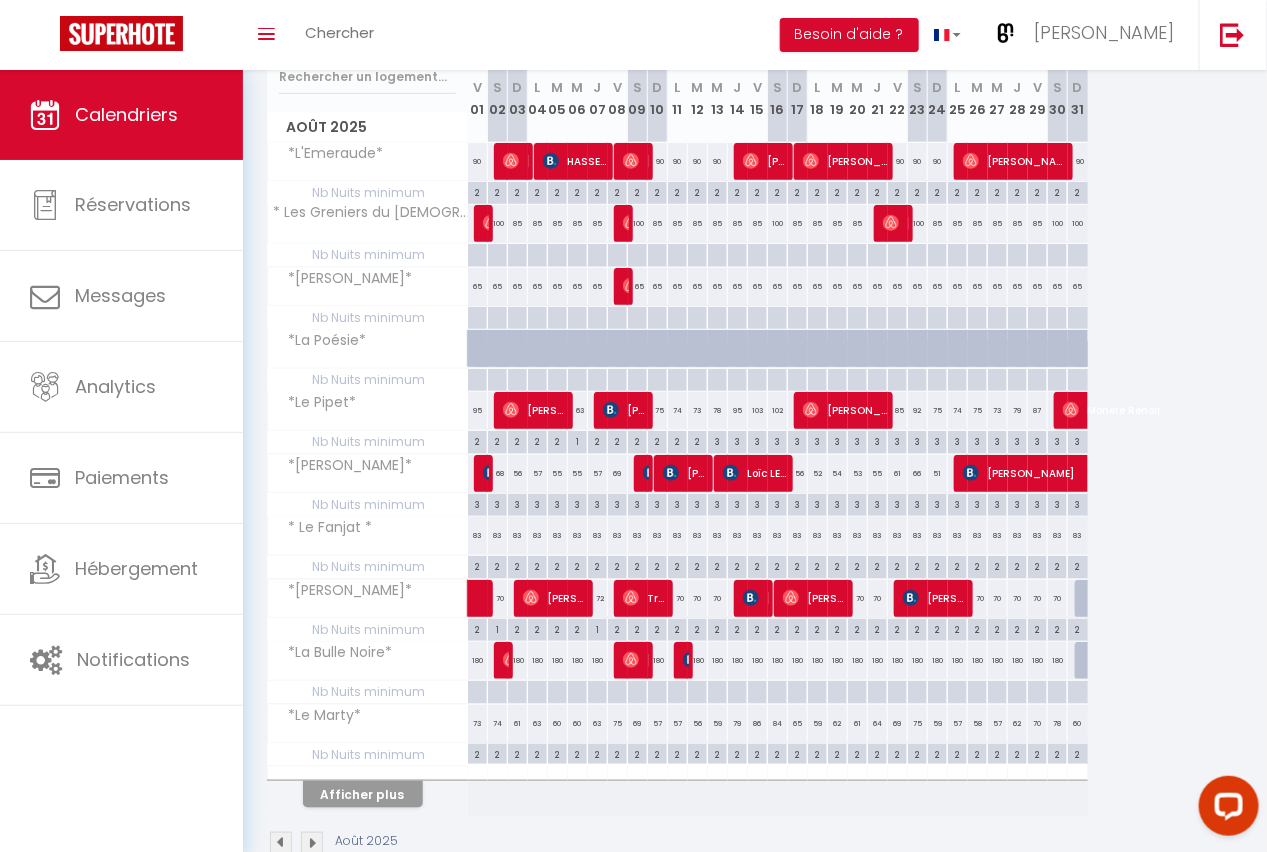 click at bounding box center [477, 318] 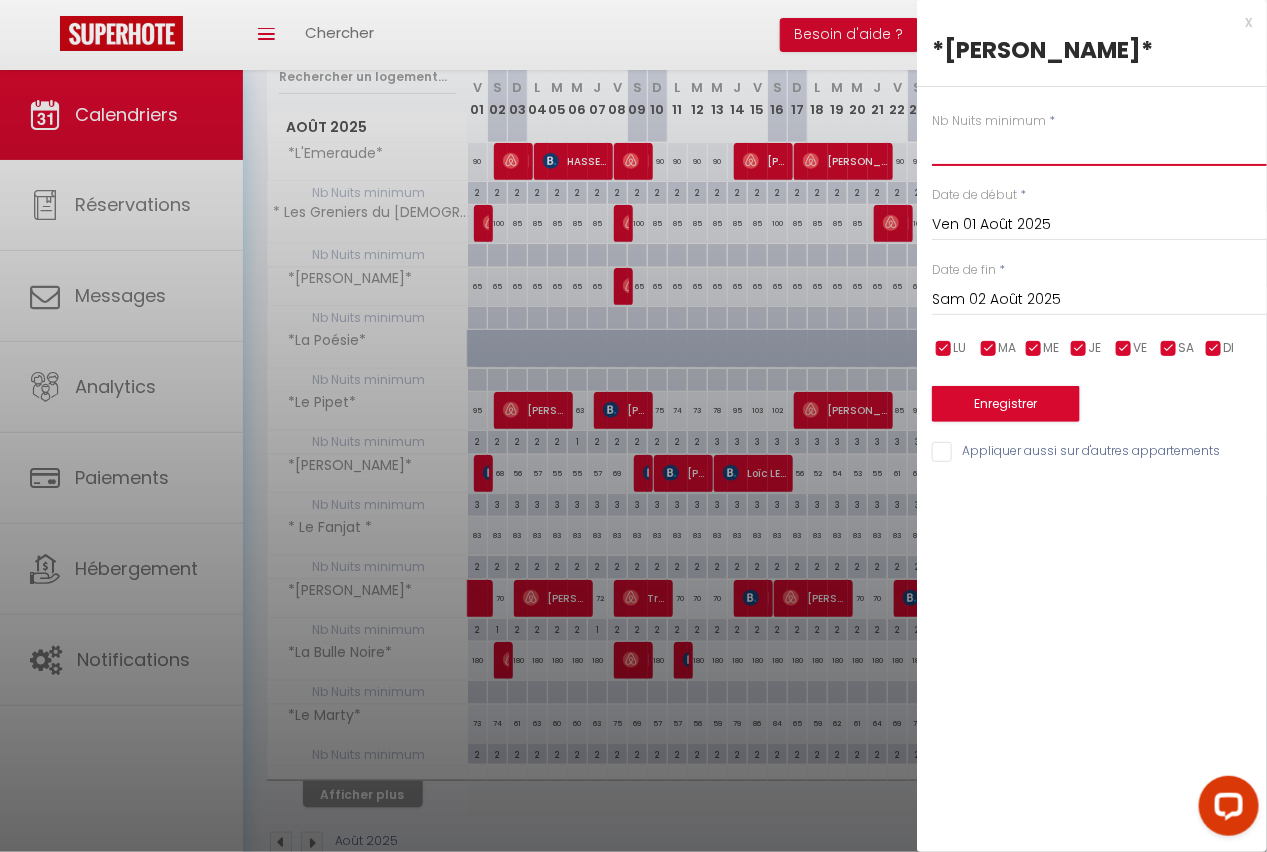 click at bounding box center [1099, 148] 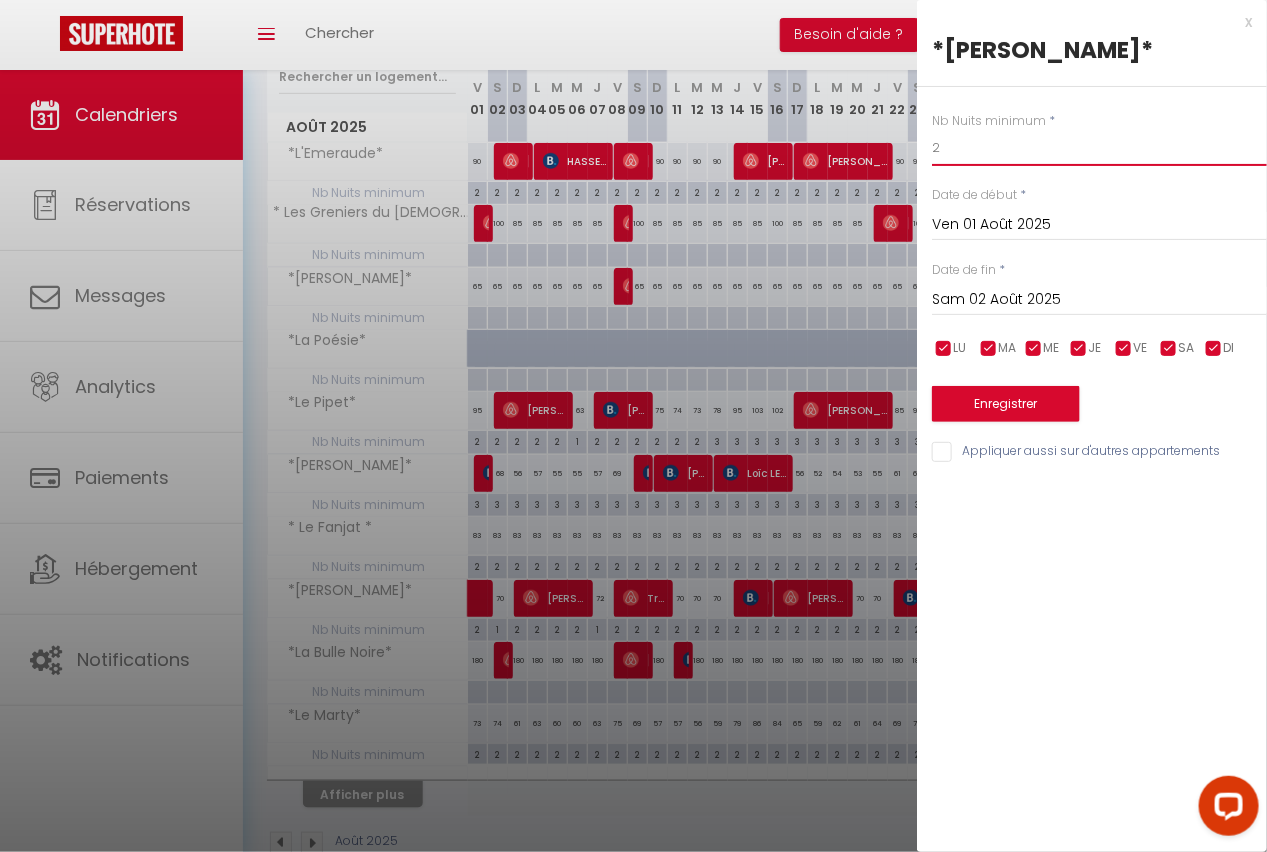 type on "2" 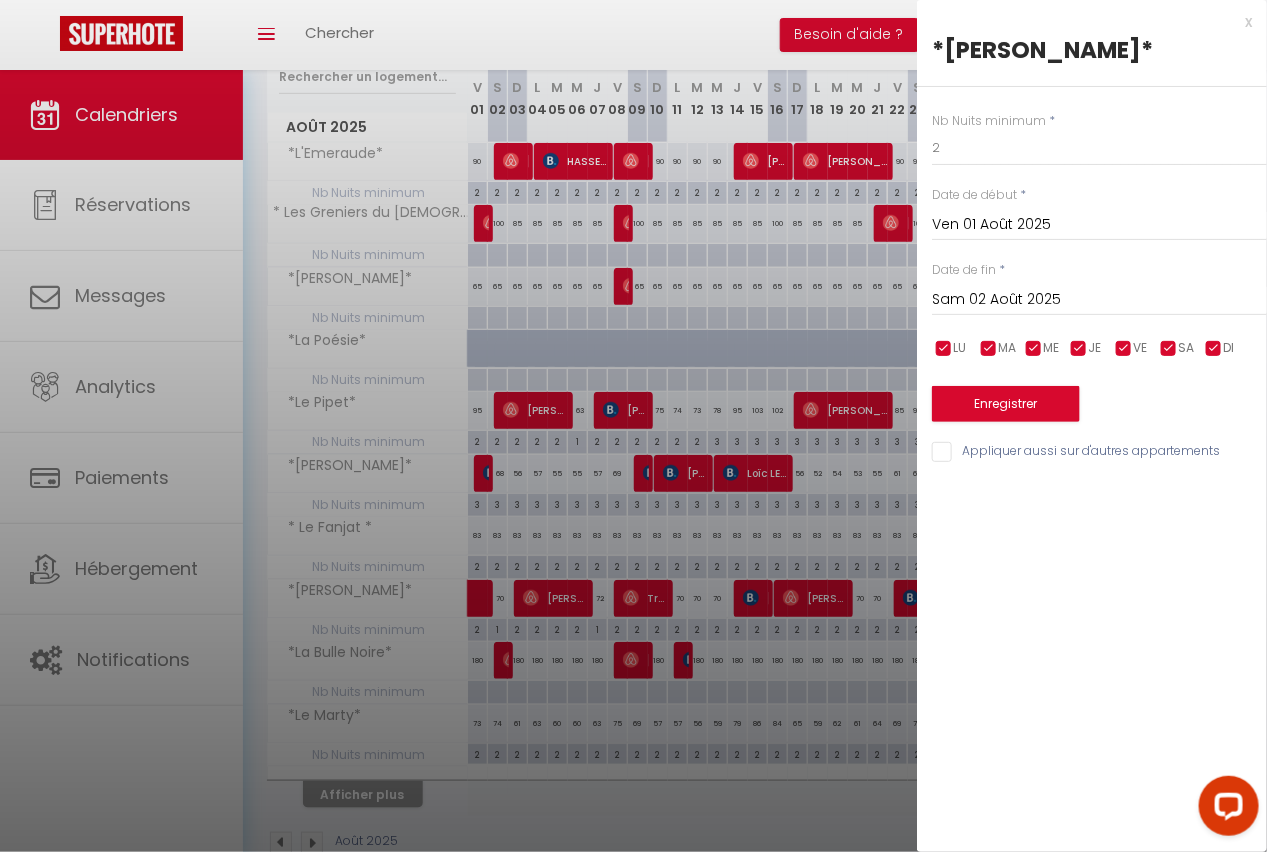 click on "Sam 02 Août 2025" at bounding box center (1099, 300) 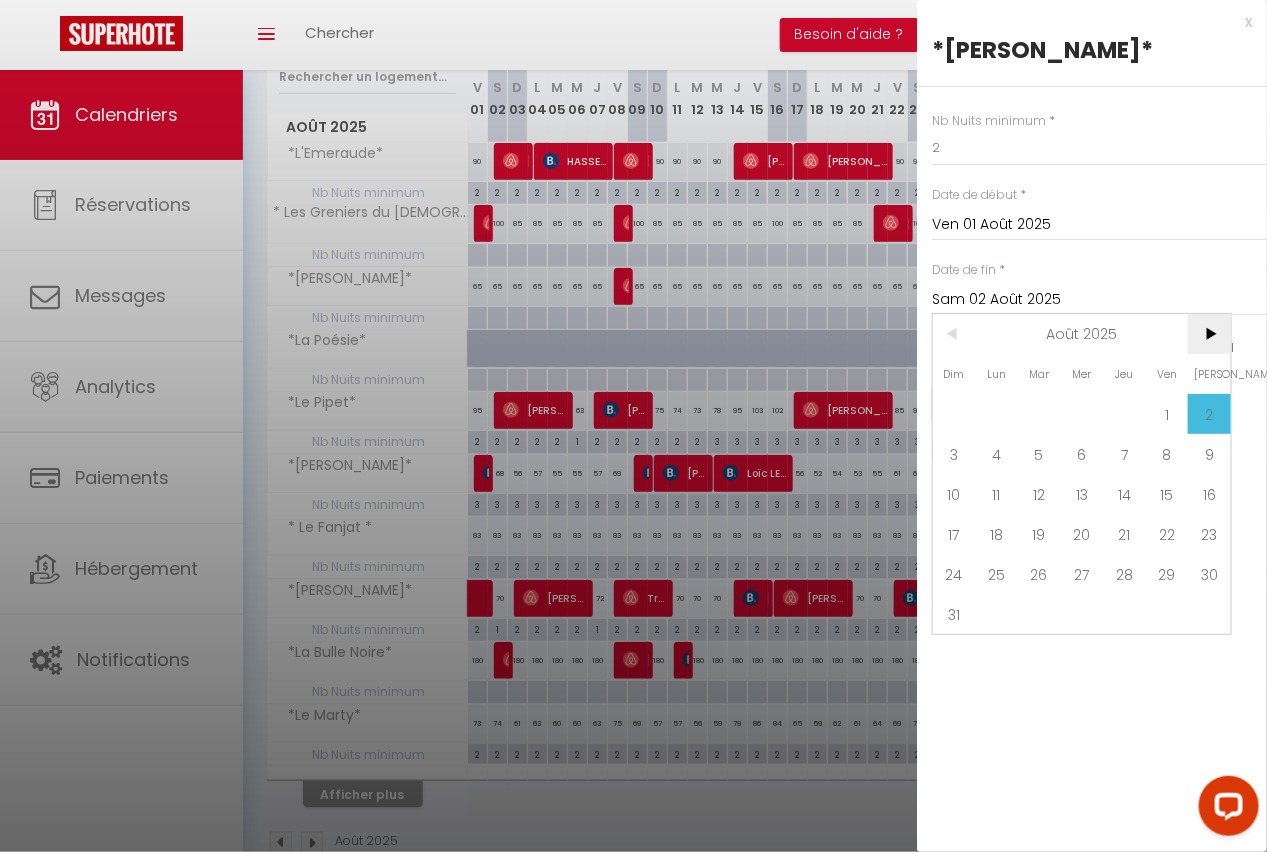 click on ">" at bounding box center [1209, 334] 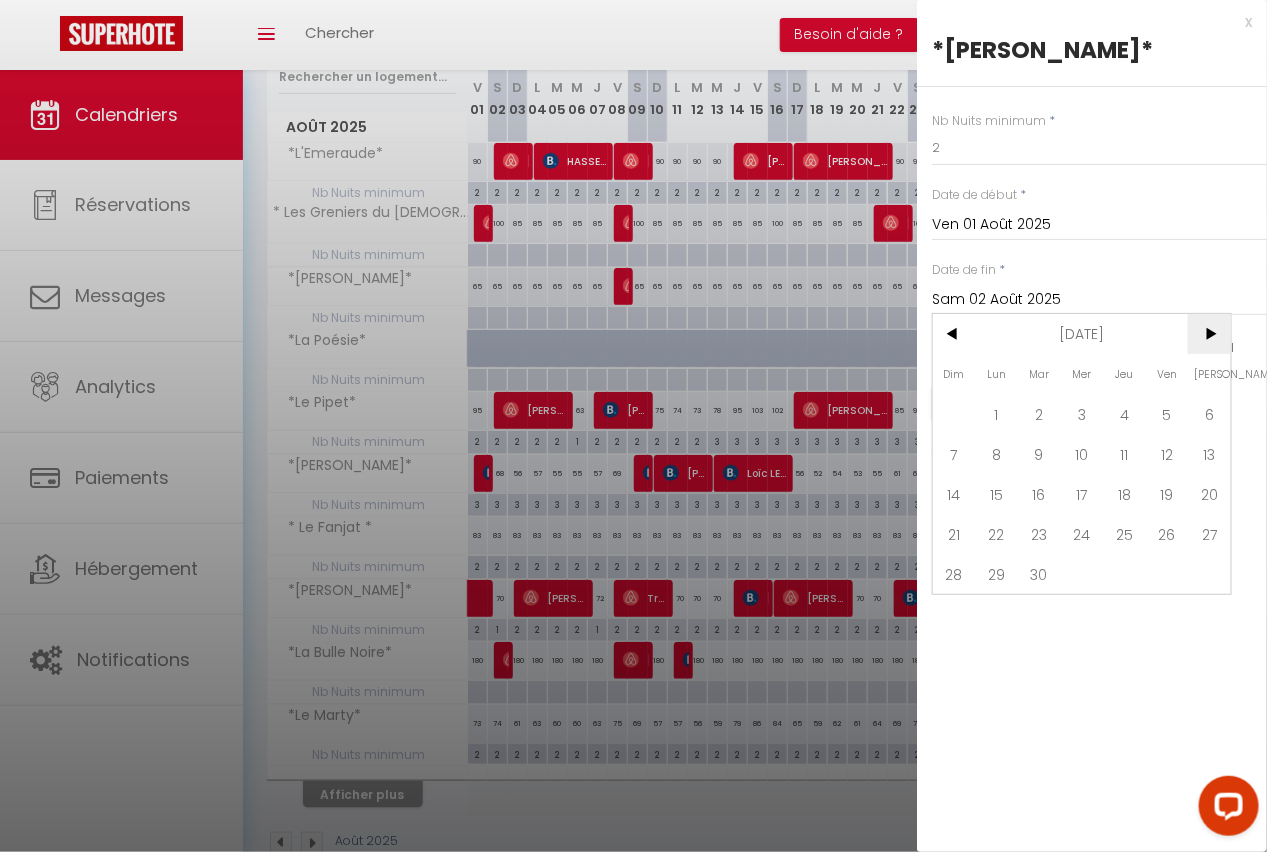 click on ">" at bounding box center (1209, 334) 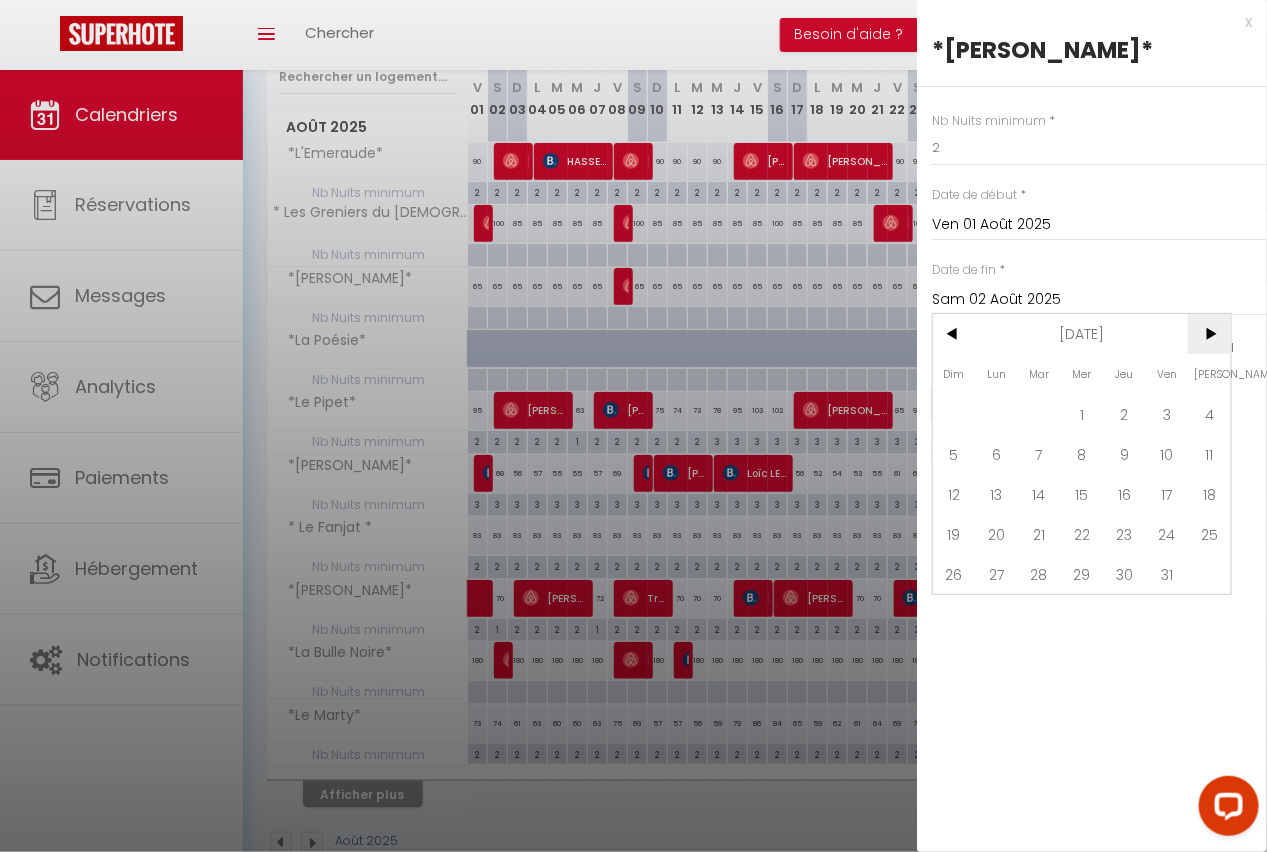 click on ">" at bounding box center (1209, 334) 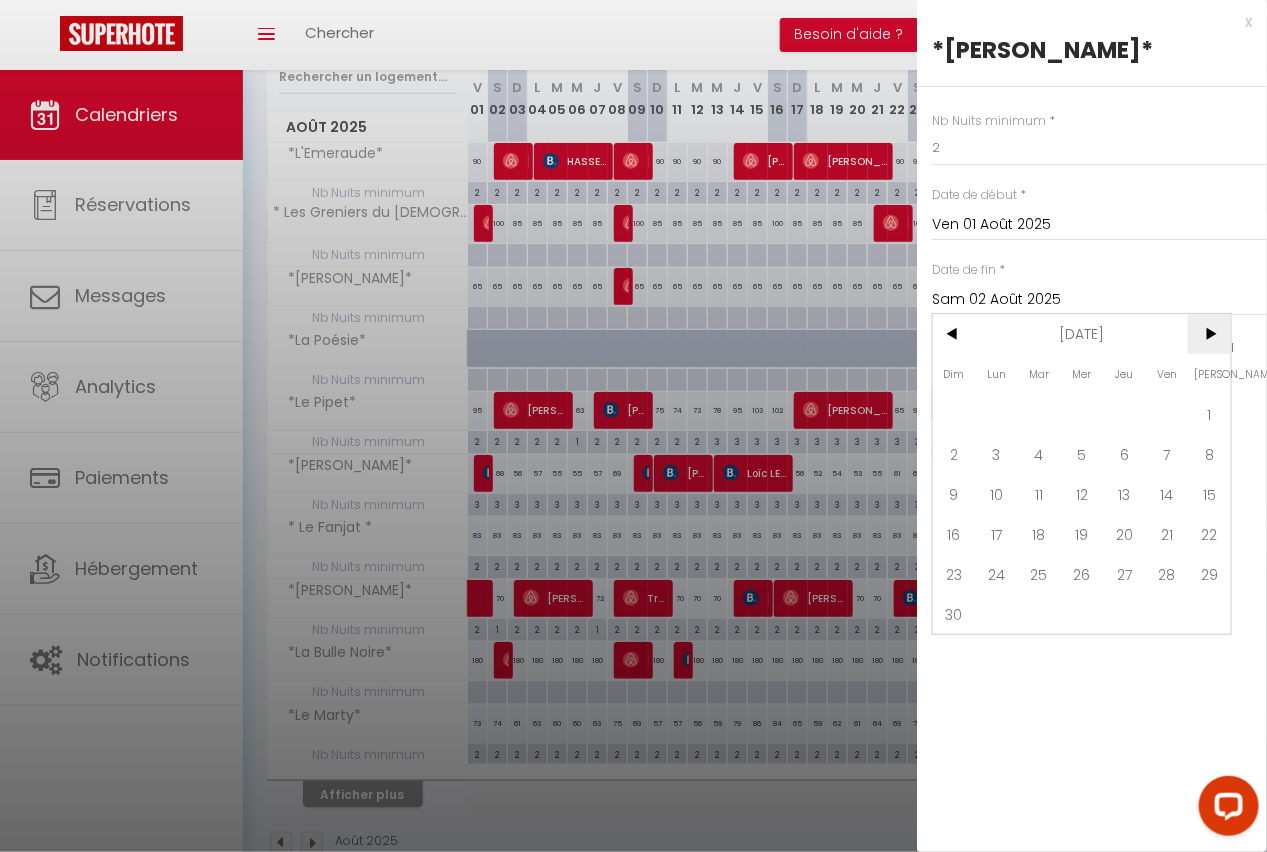 click on ">" at bounding box center (1209, 334) 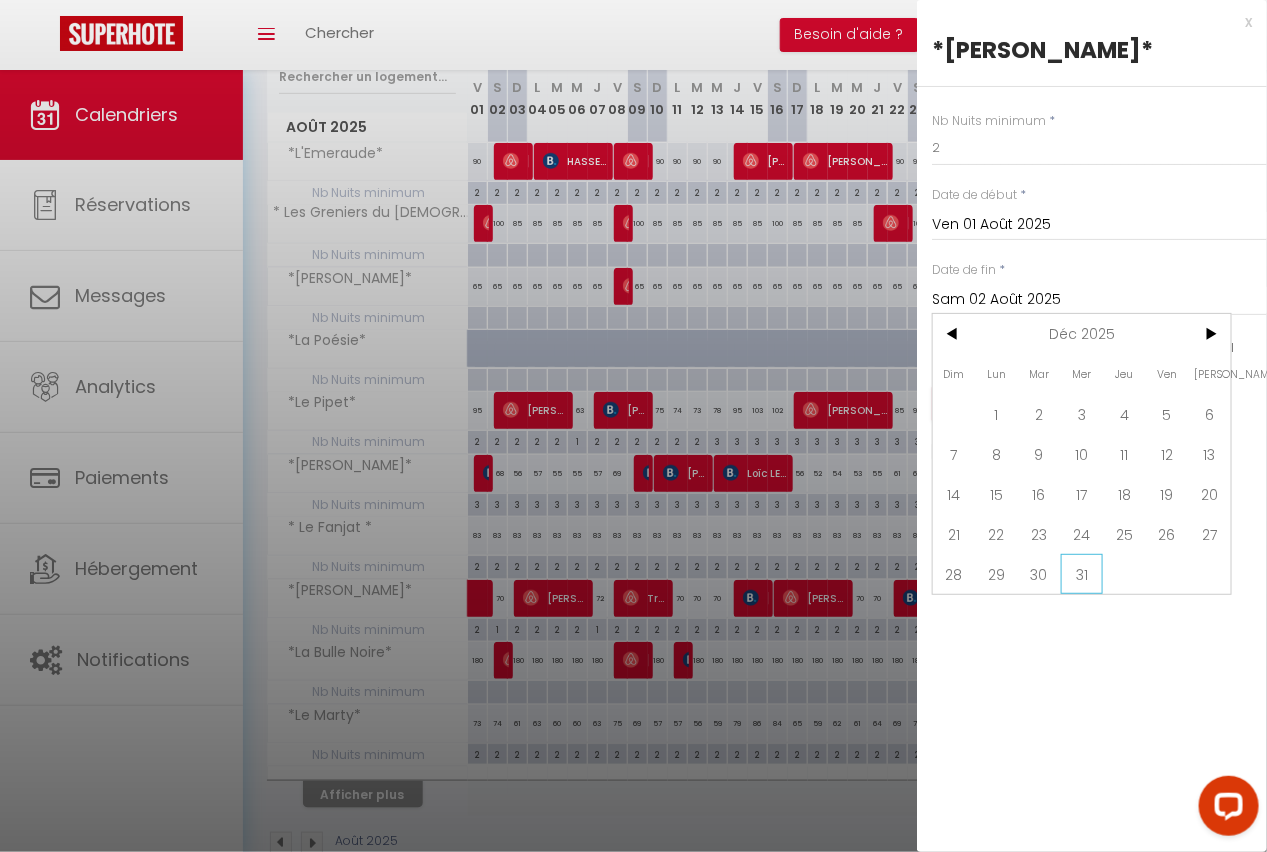 click on "31" at bounding box center (1082, 574) 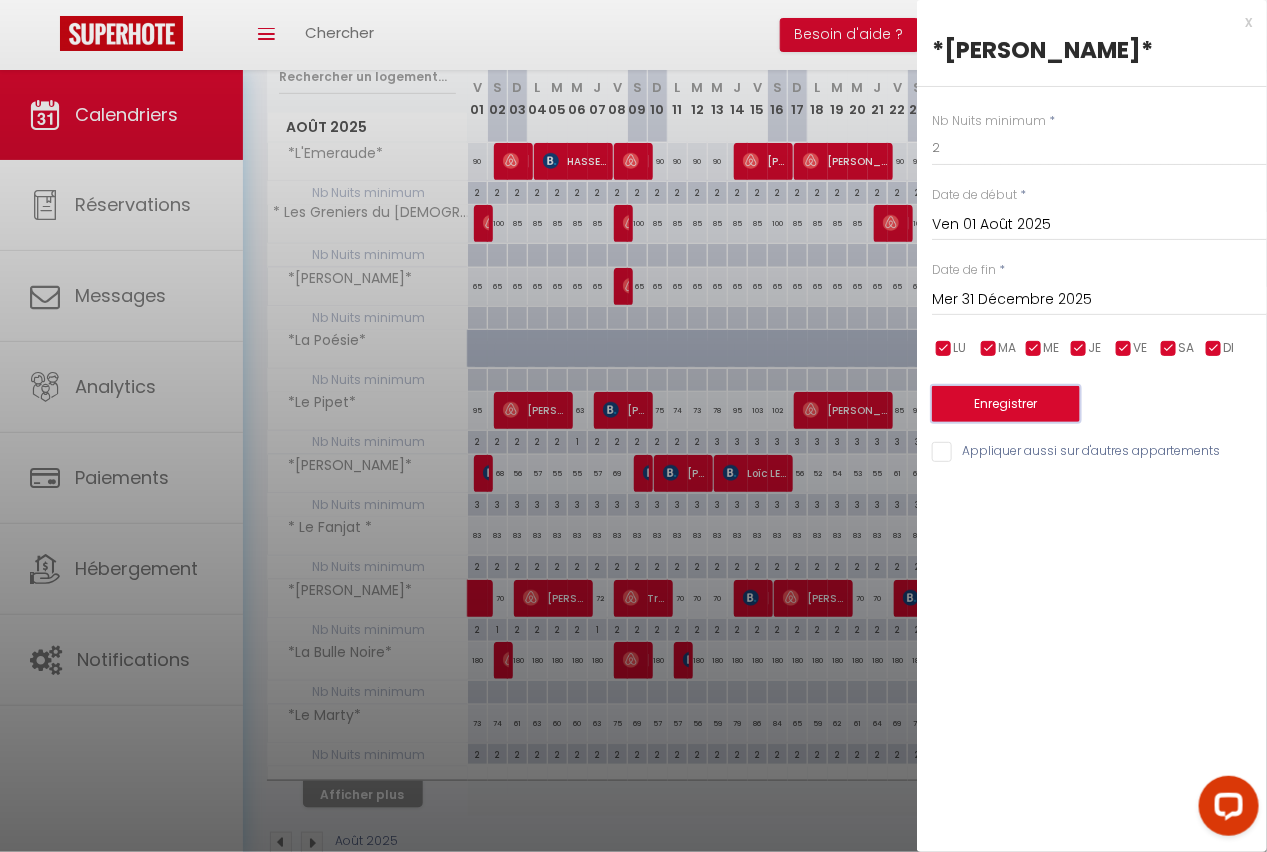click on "Enregistrer" at bounding box center (1006, 404) 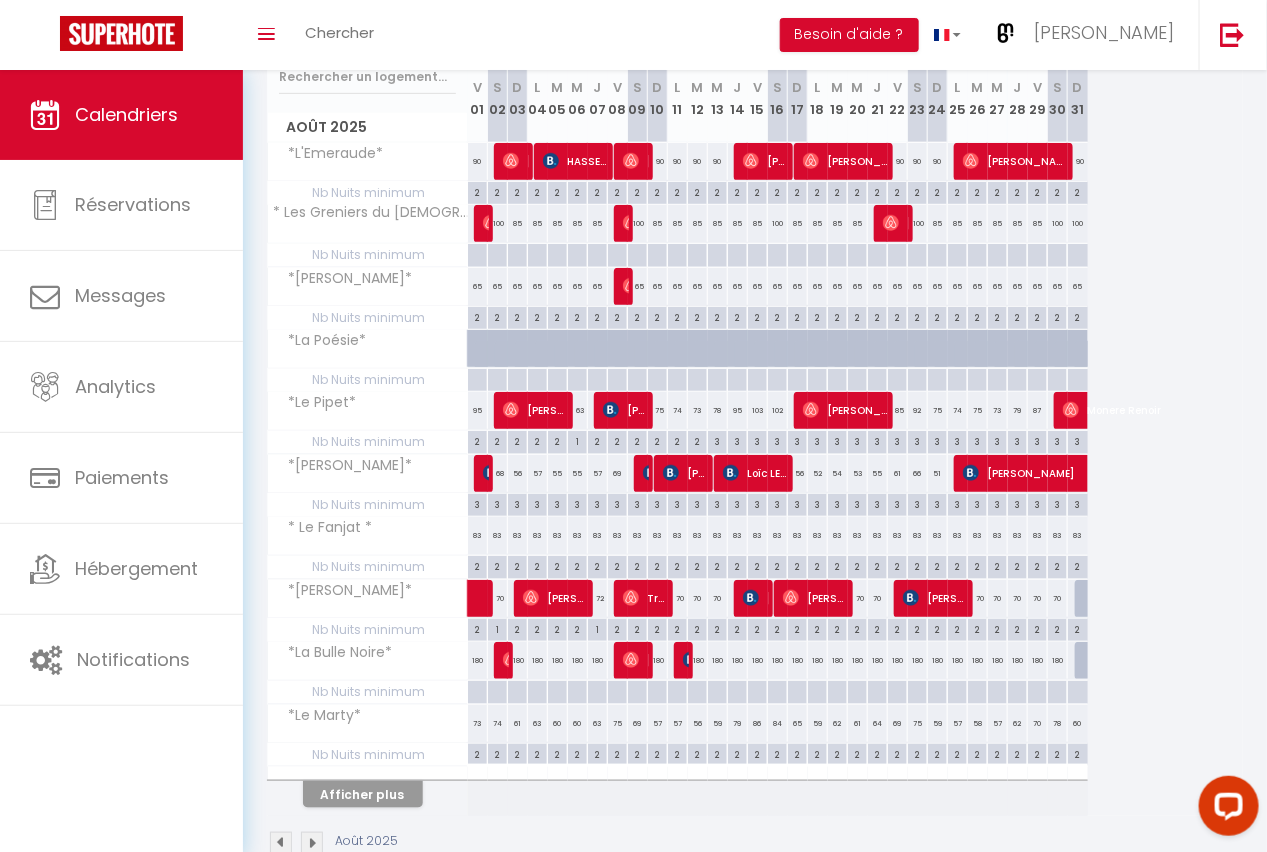 click on "2" at bounding box center (477, 565) 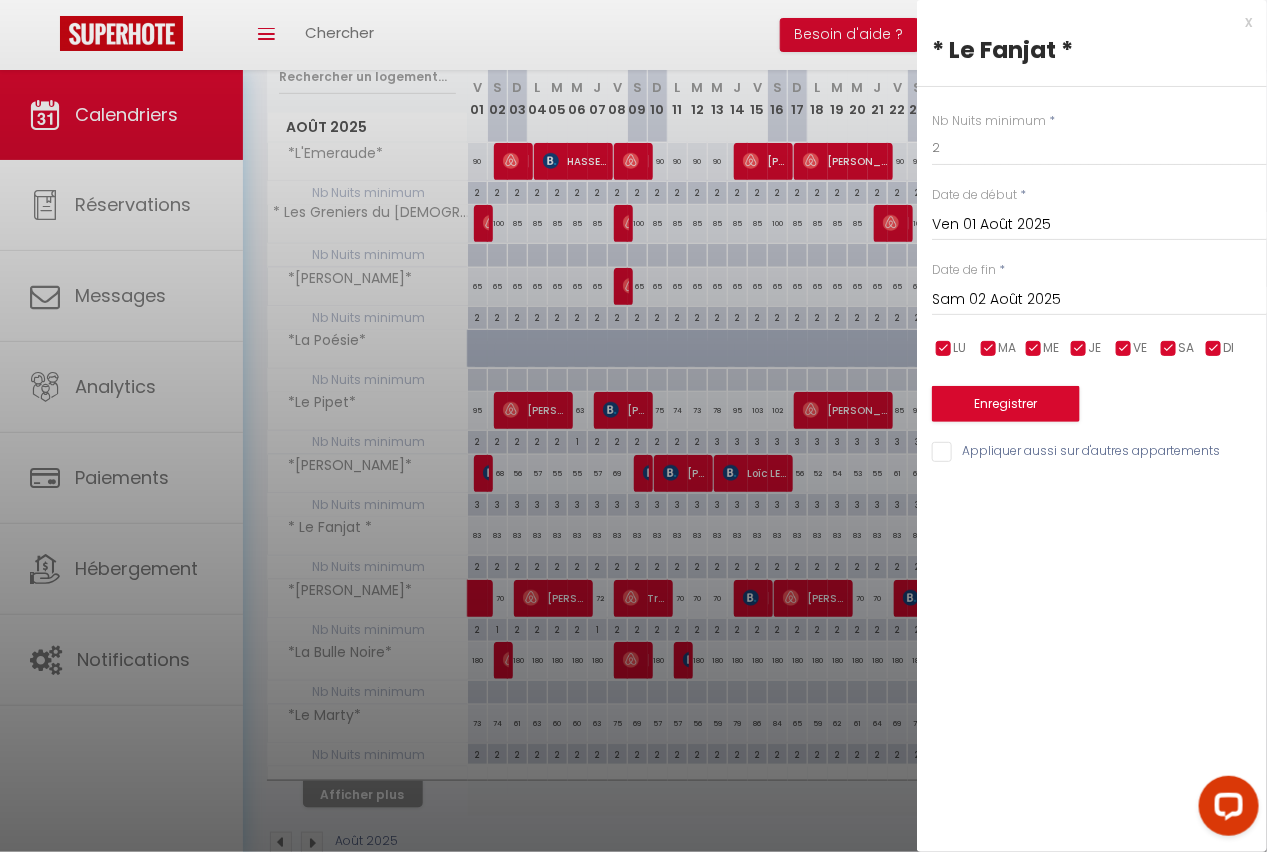 click on "Sam 02 Août 2025" at bounding box center [1099, 300] 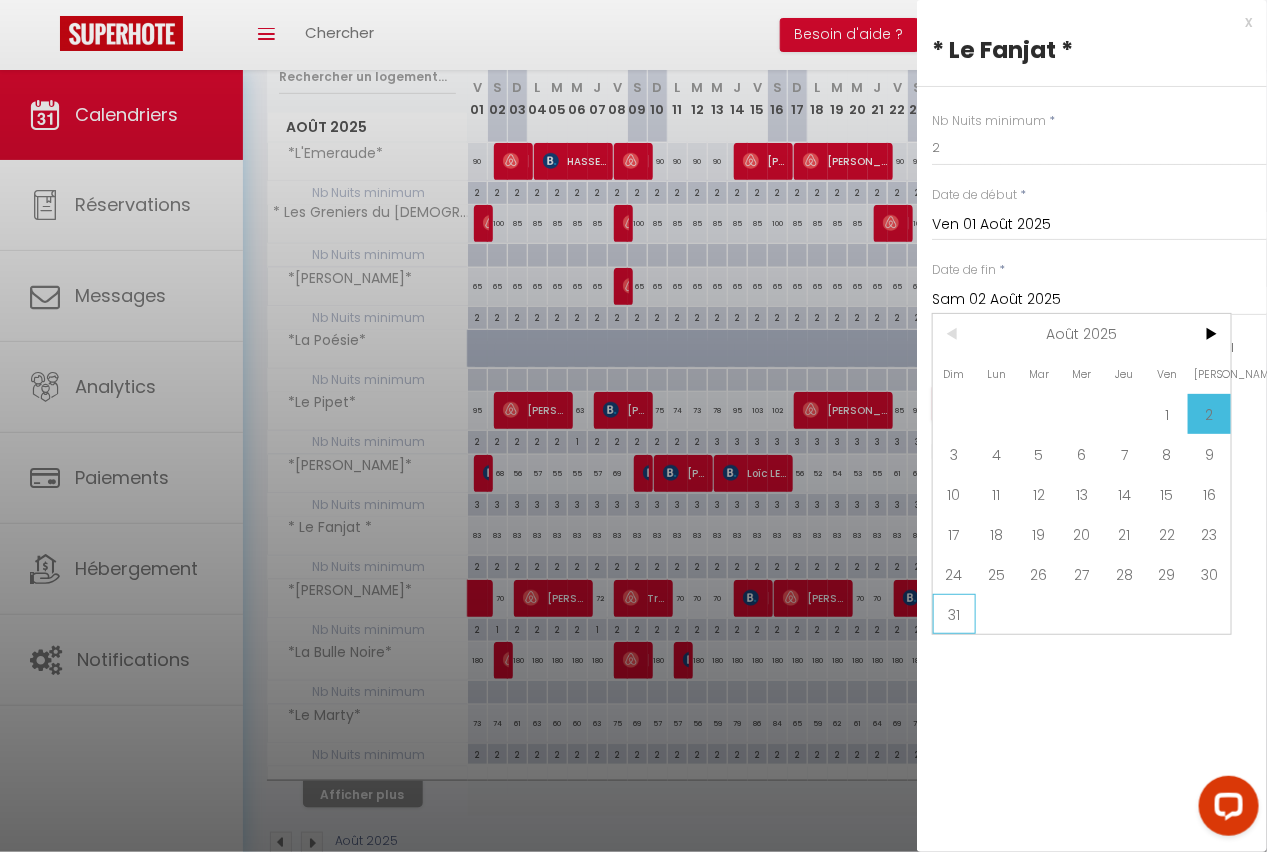 click on "31" at bounding box center [954, 614] 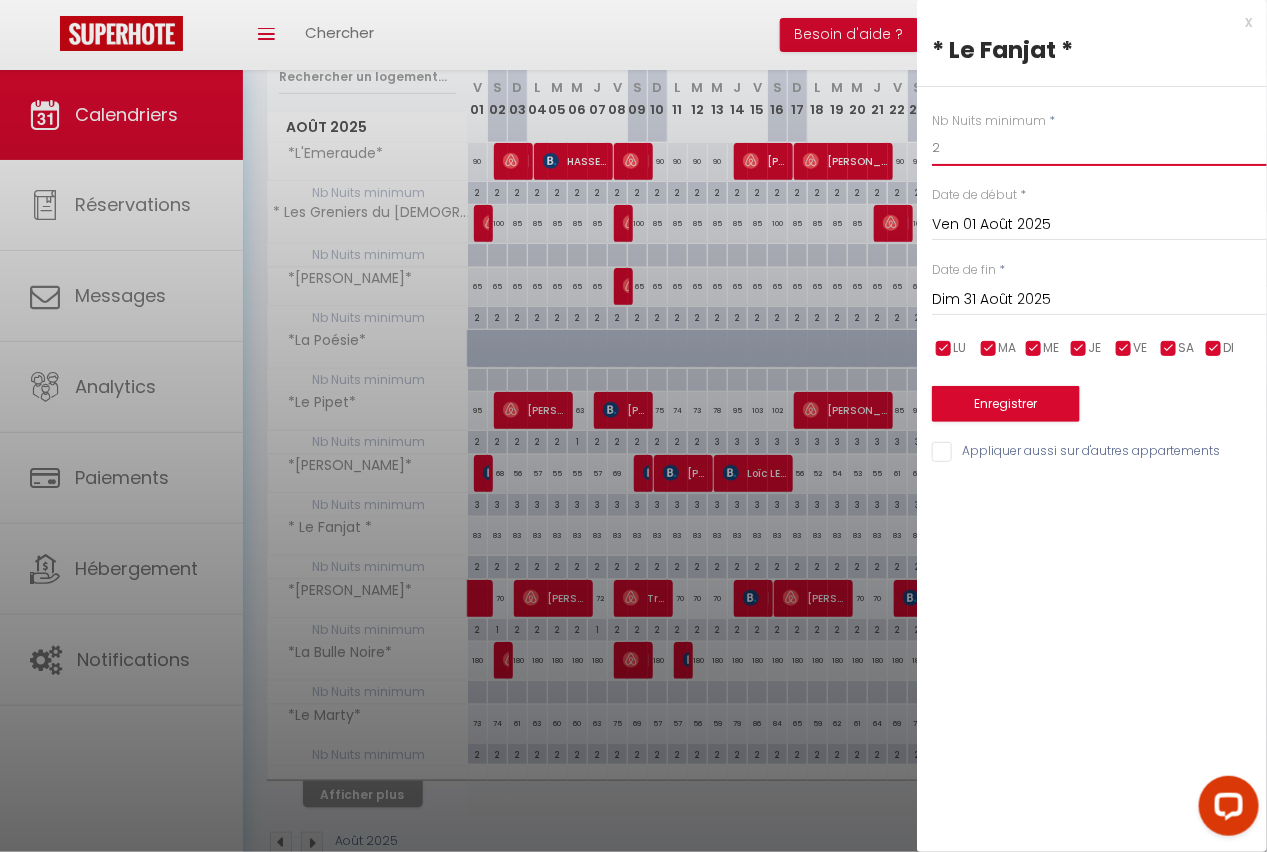 click on "2" at bounding box center [1099, 148] 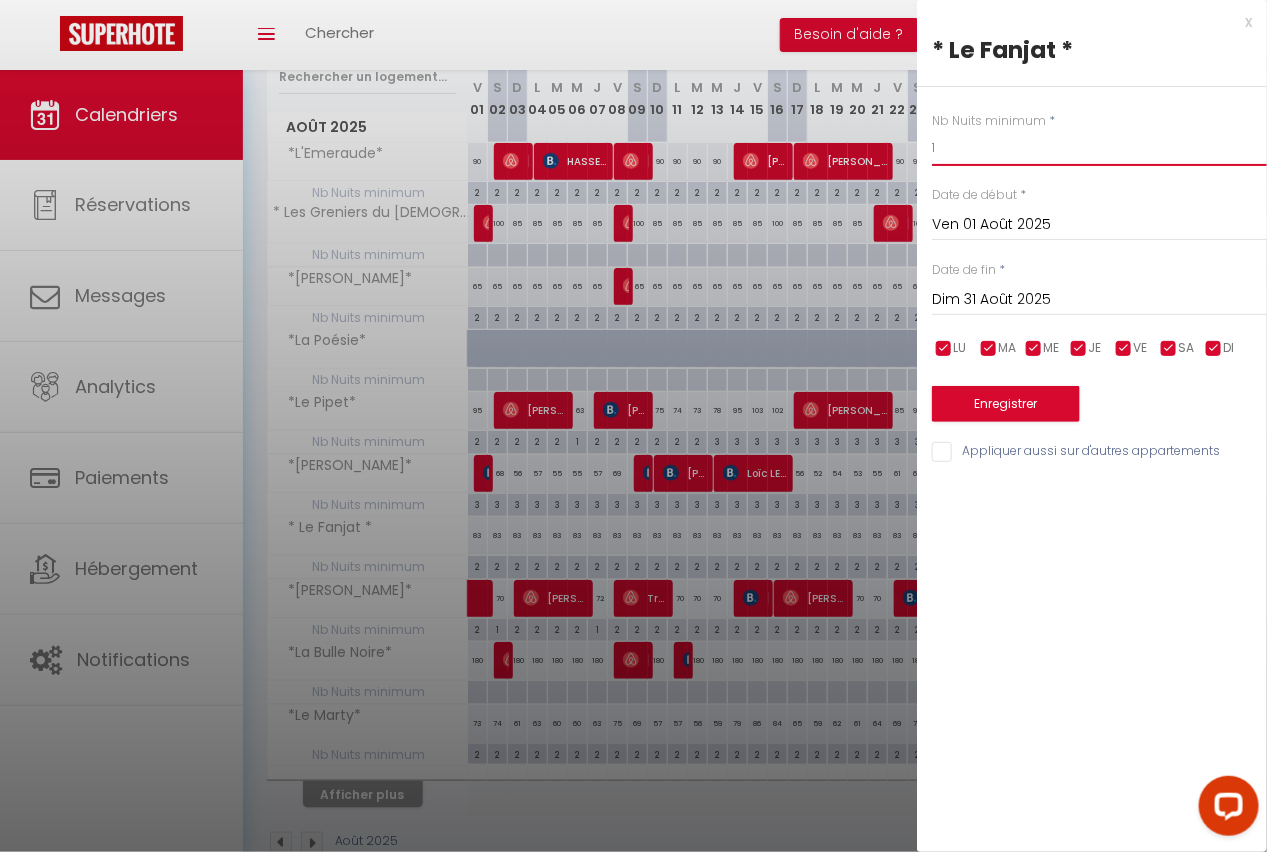 type on "1" 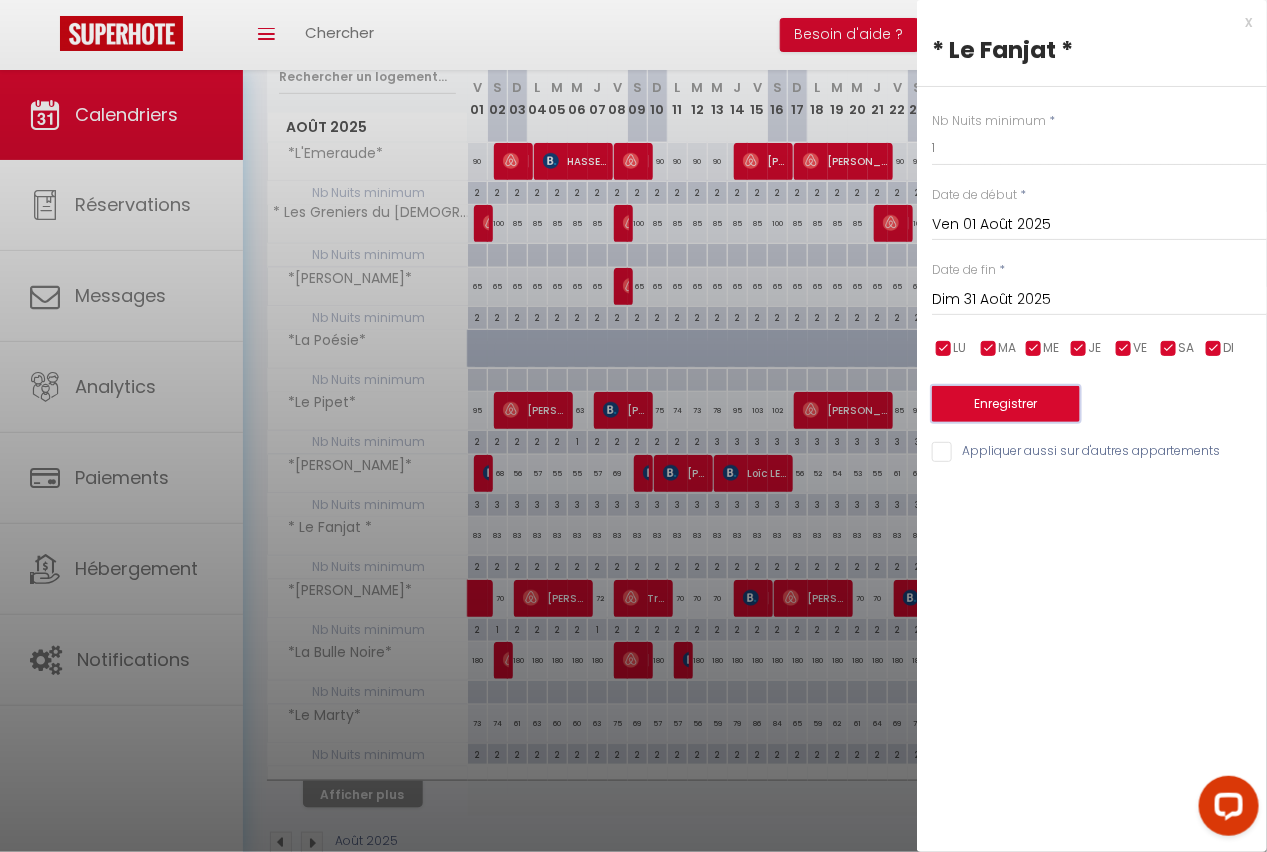 click on "Enregistrer" at bounding box center [1006, 404] 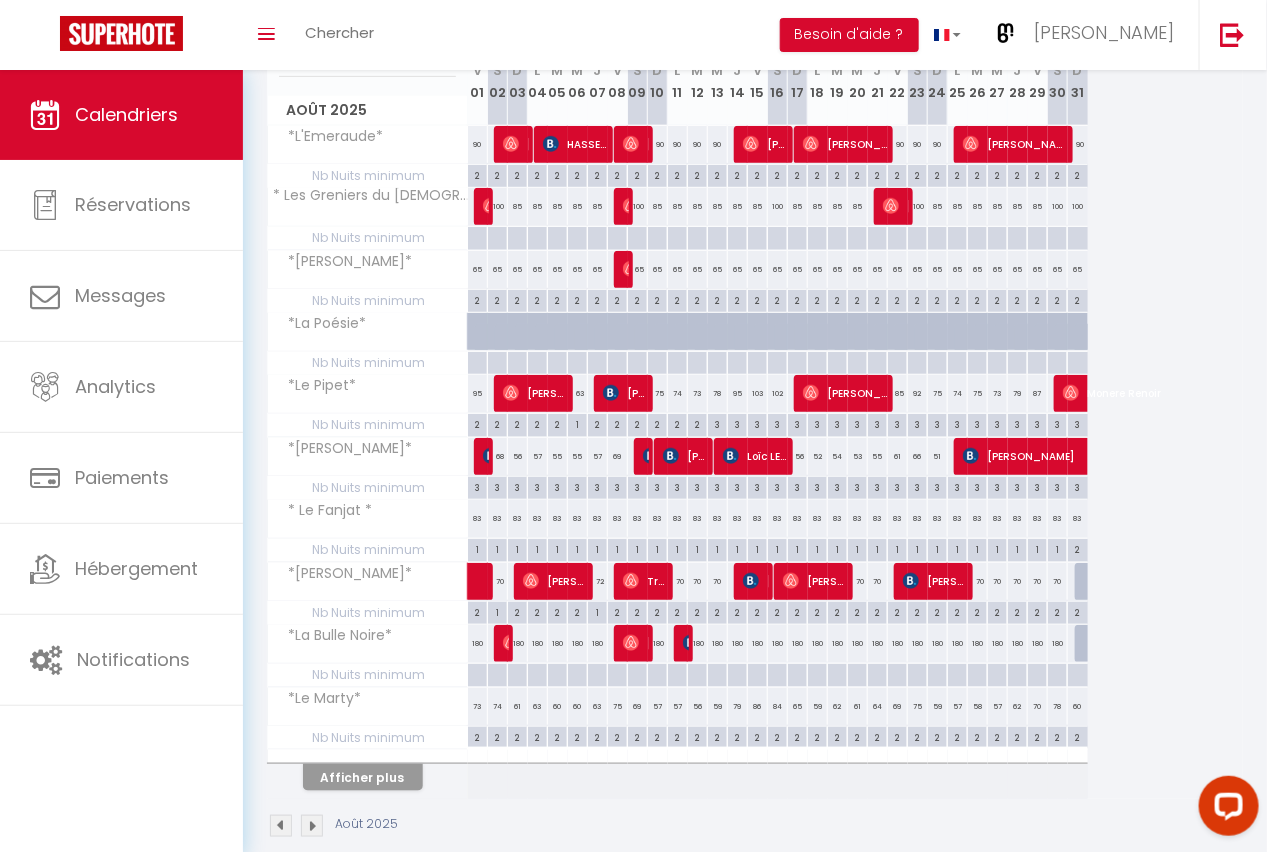 scroll, scrollTop: 253, scrollLeft: 0, axis: vertical 